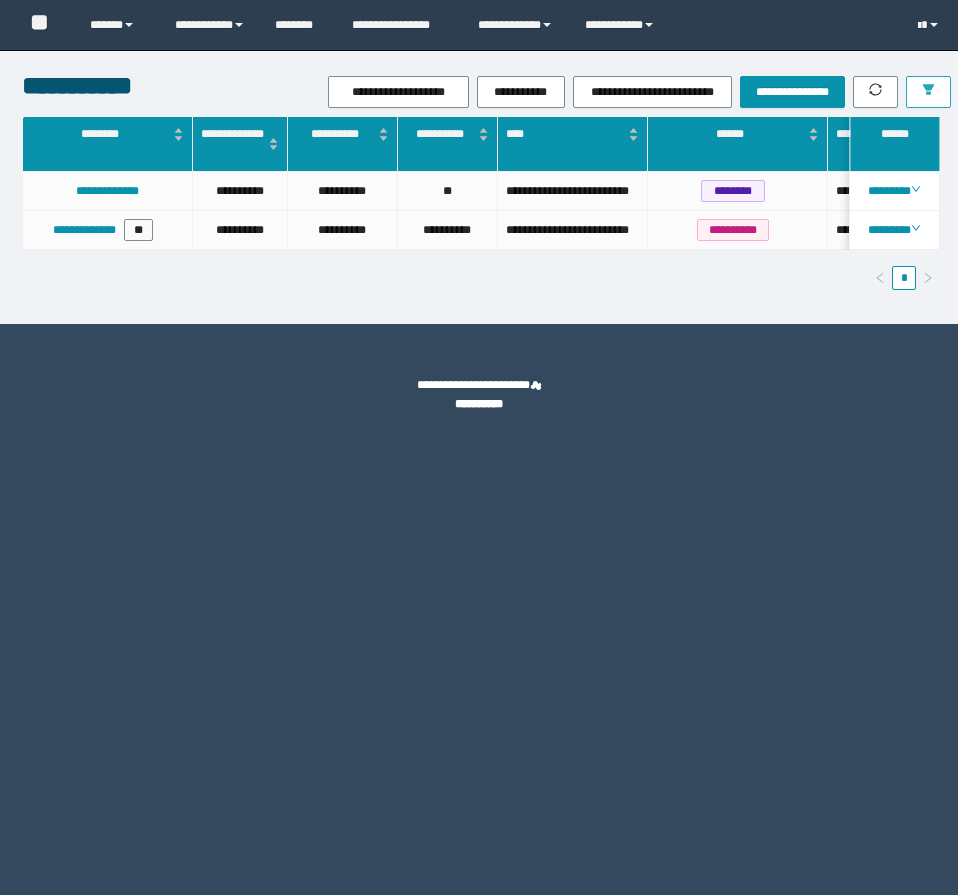scroll, scrollTop: 0, scrollLeft: 0, axis: both 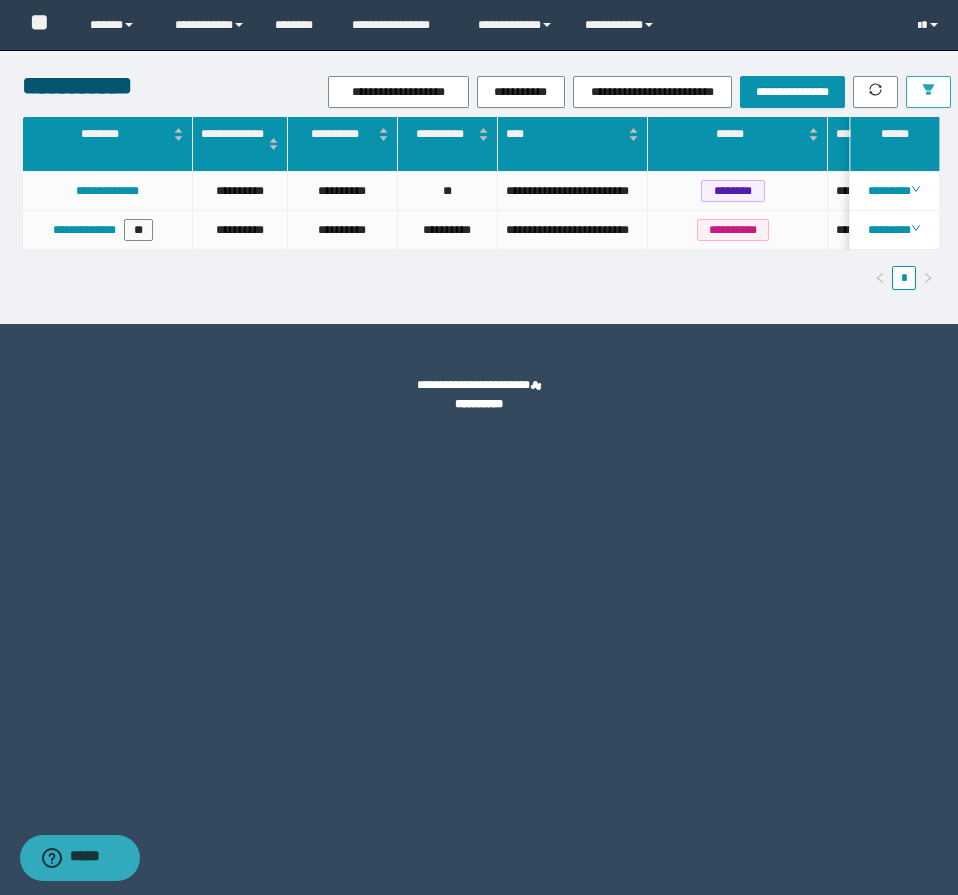 click 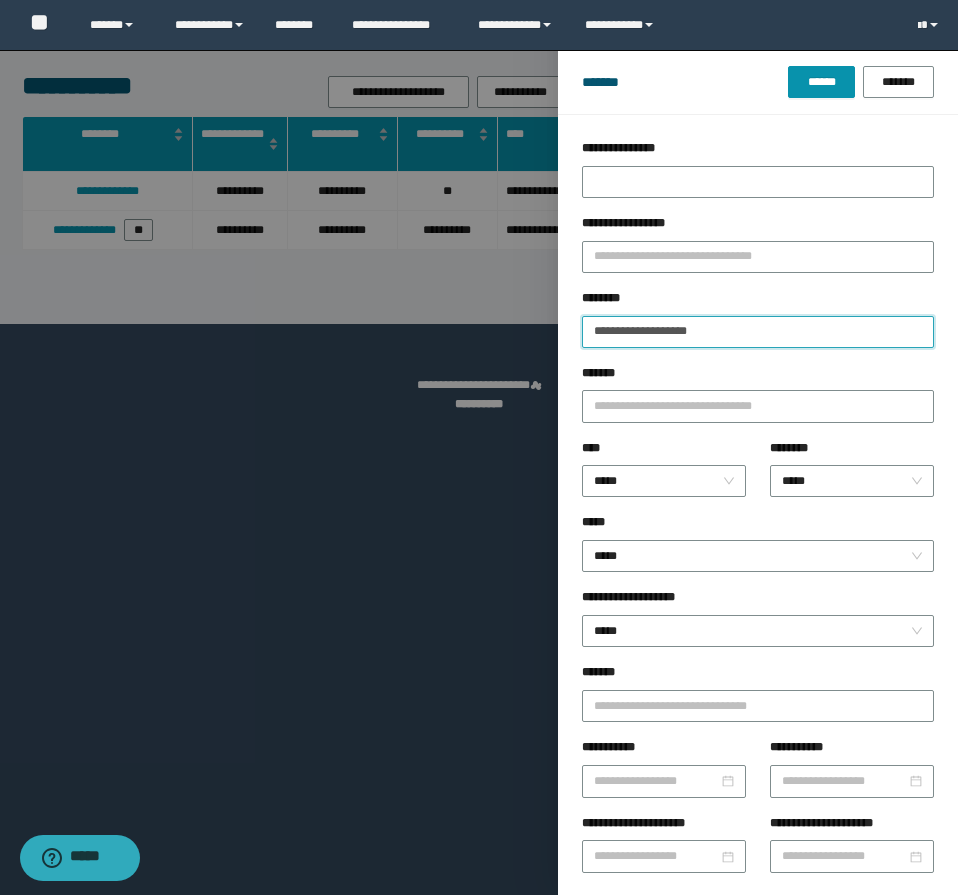 click on "**********" at bounding box center [758, 332] 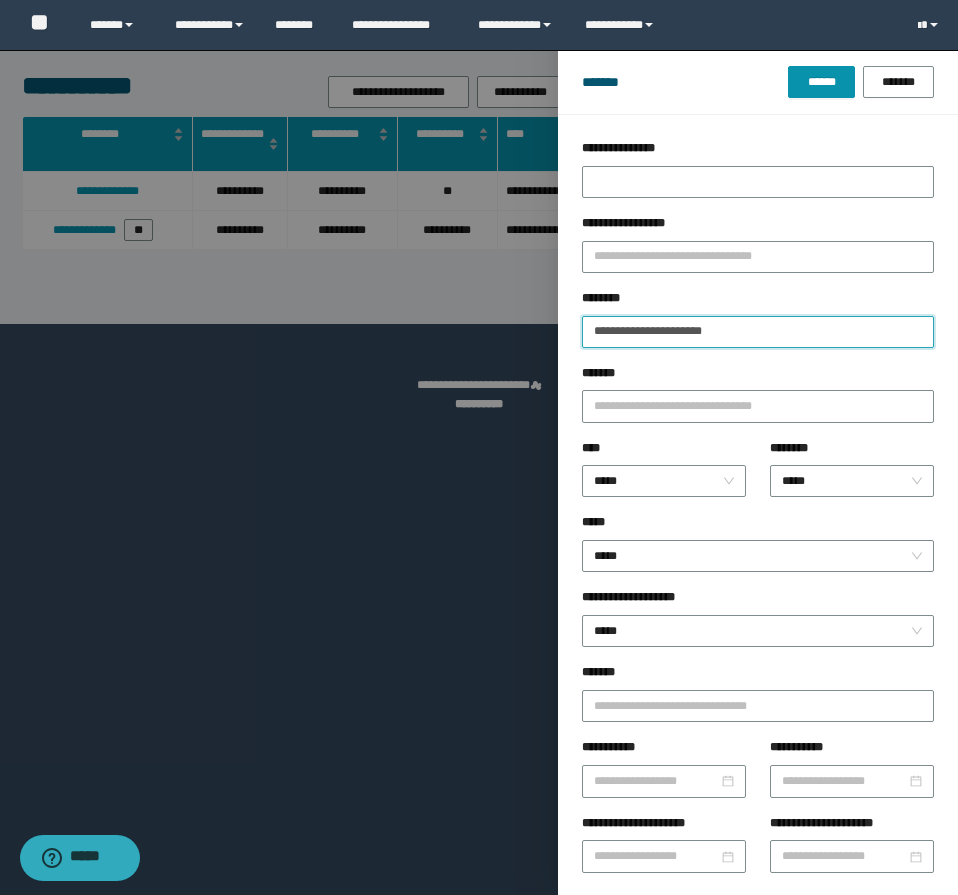 type on "**********" 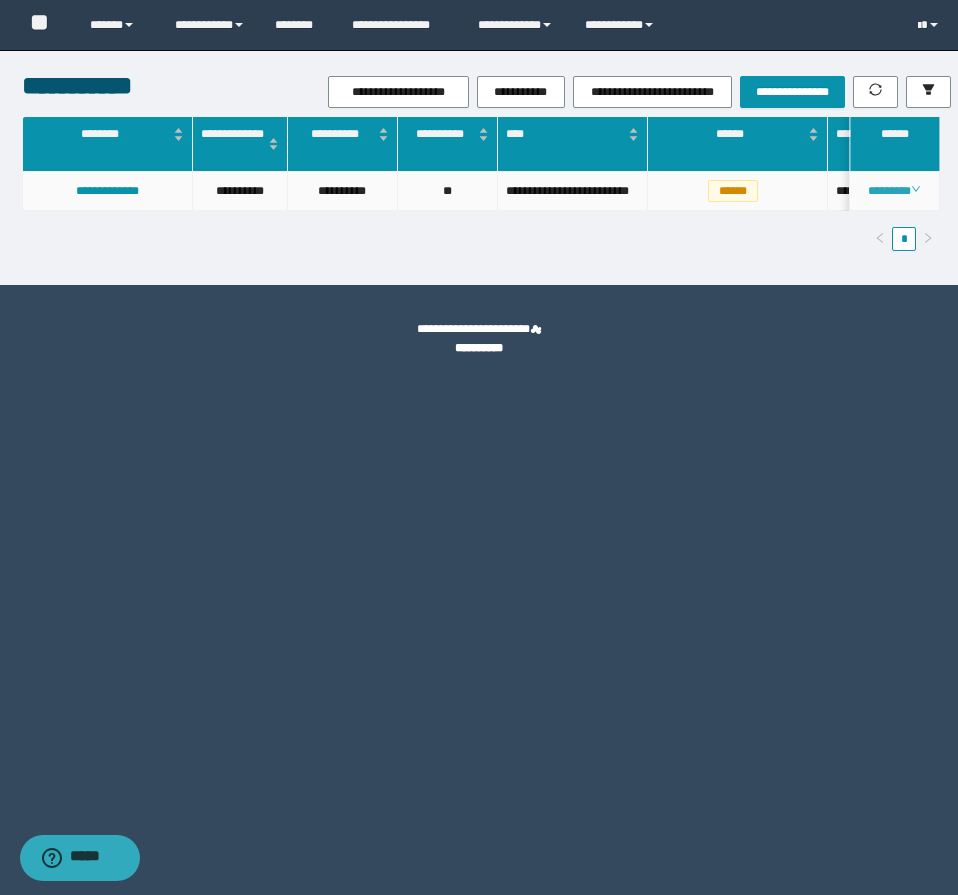 click on "********" at bounding box center (894, 191) 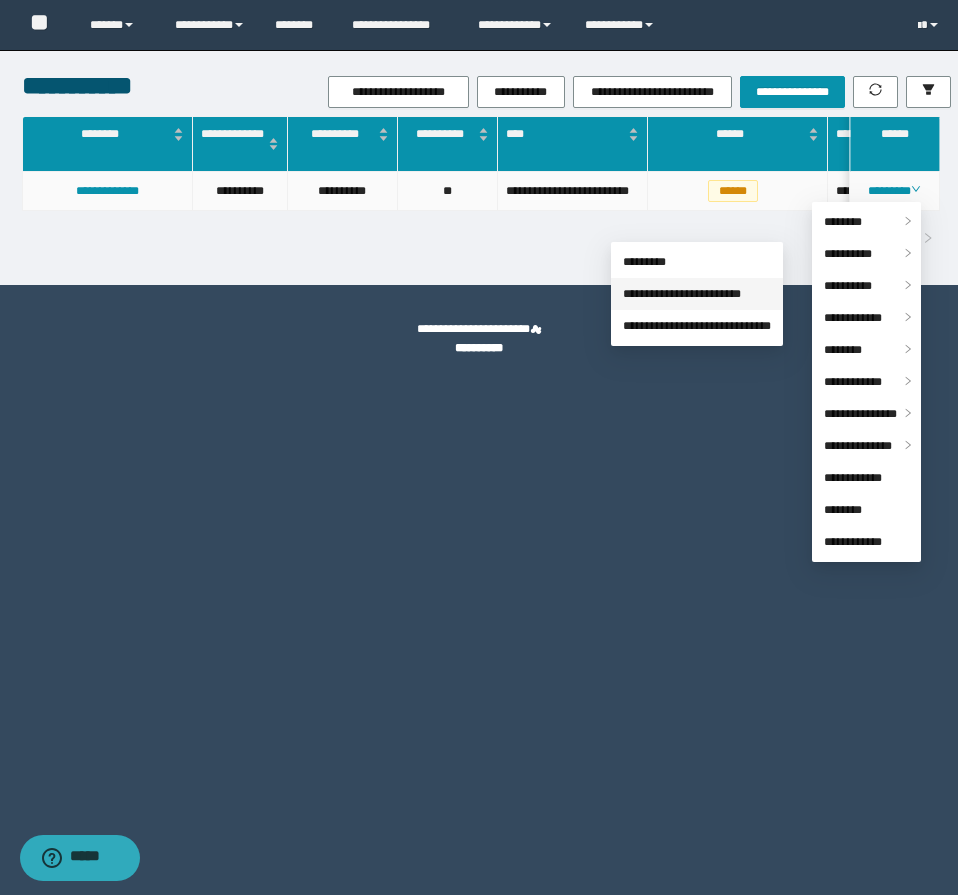 click on "**********" at bounding box center (682, 294) 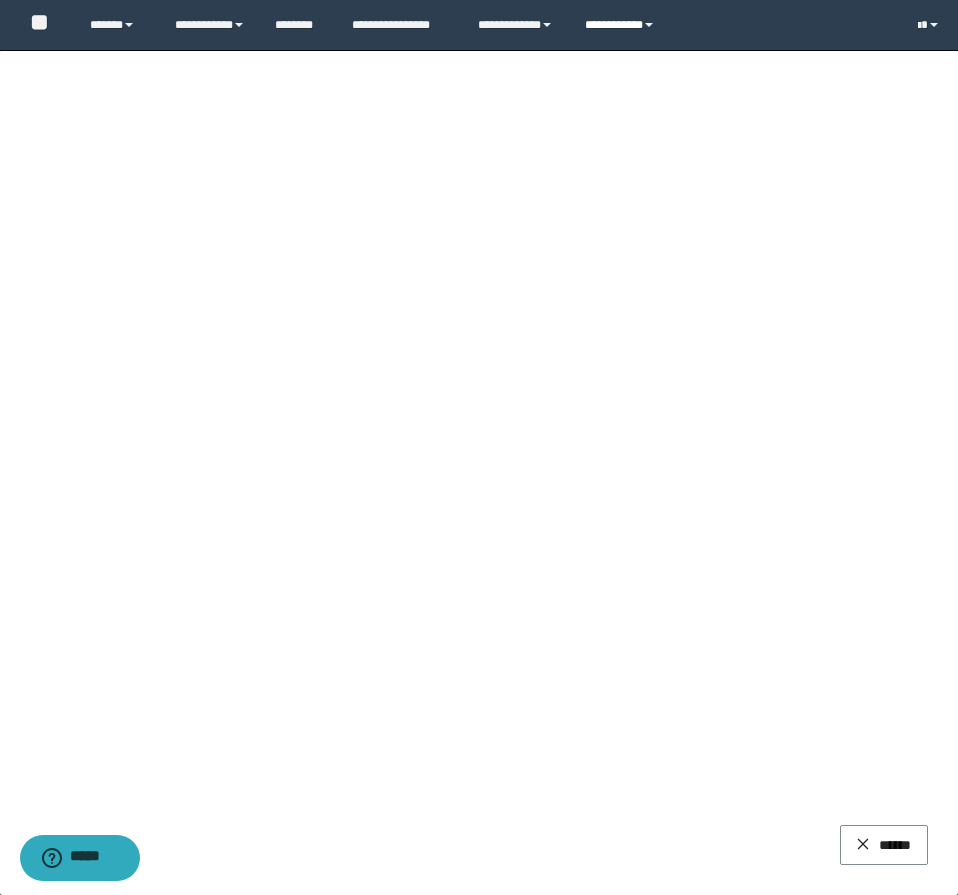 click on "**********" at bounding box center (622, 25) 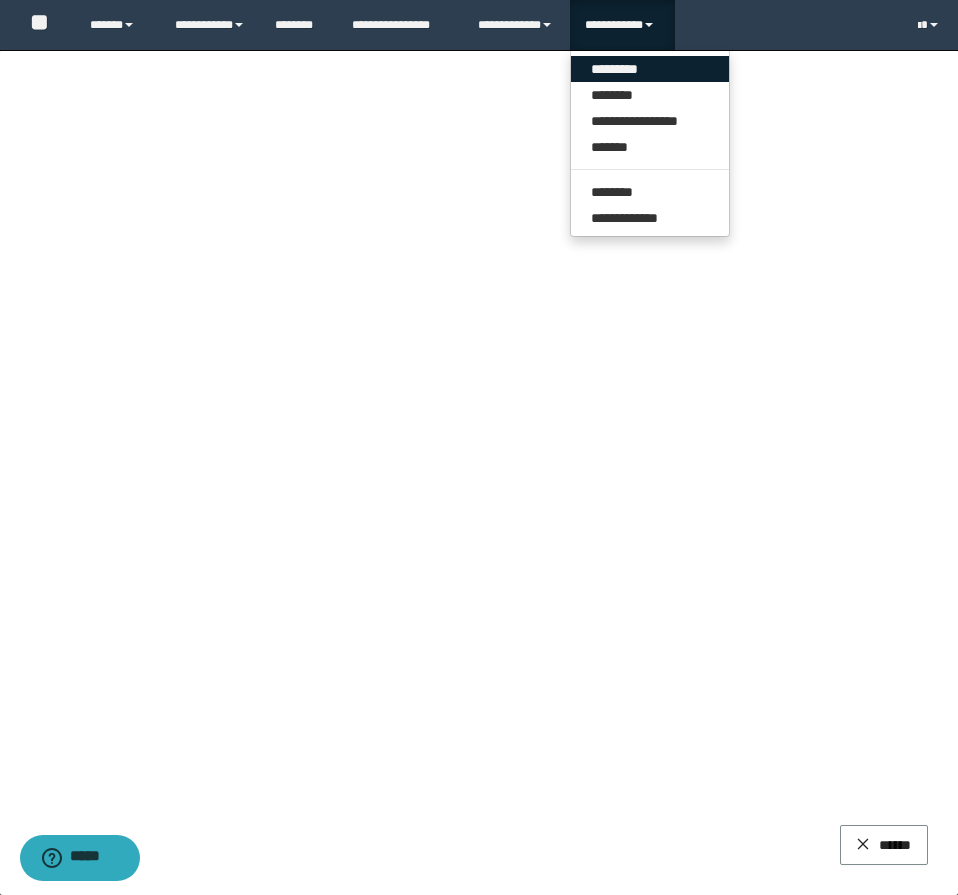 click on "*********" at bounding box center (650, 69) 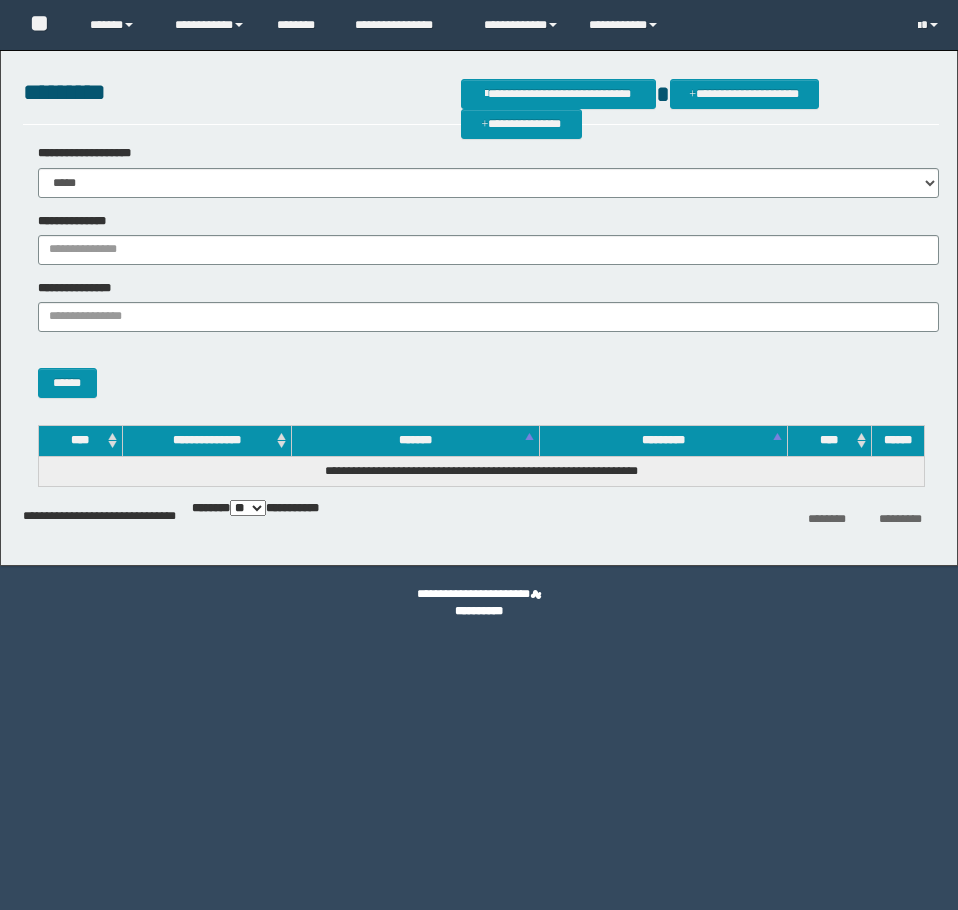 scroll, scrollTop: 0, scrollLeft: 0, axis: both 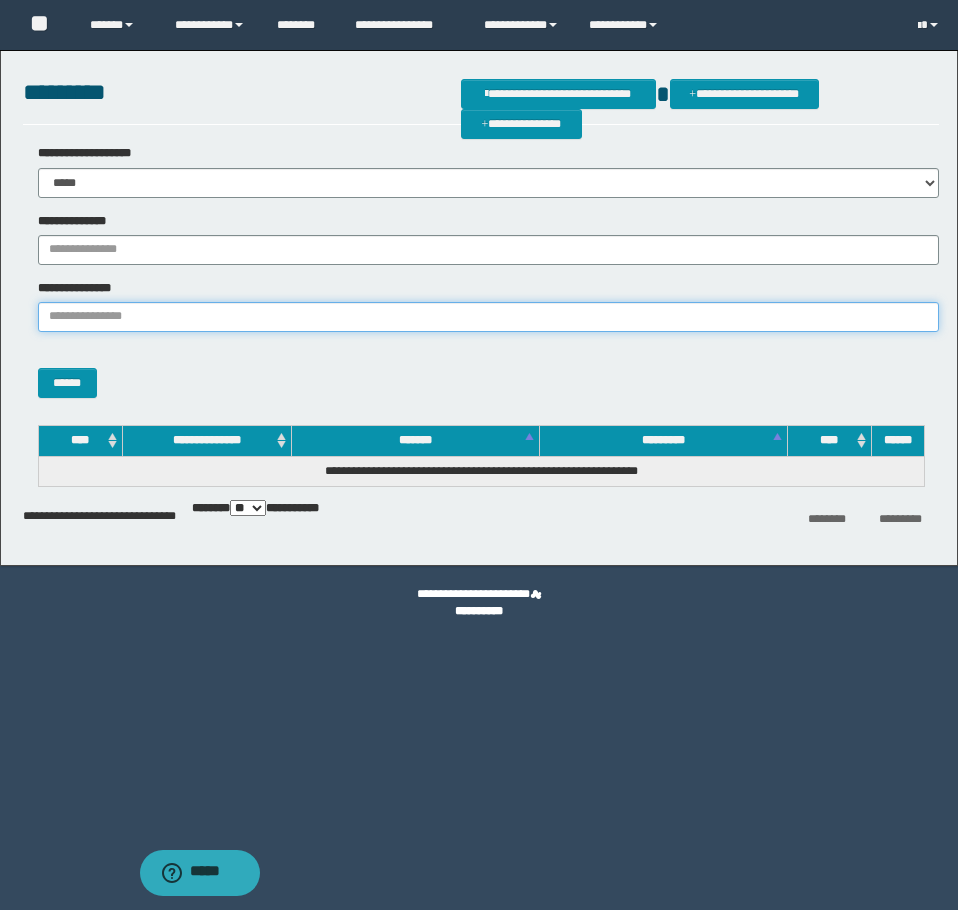 click on "**********" at bounding box center [488, 317] 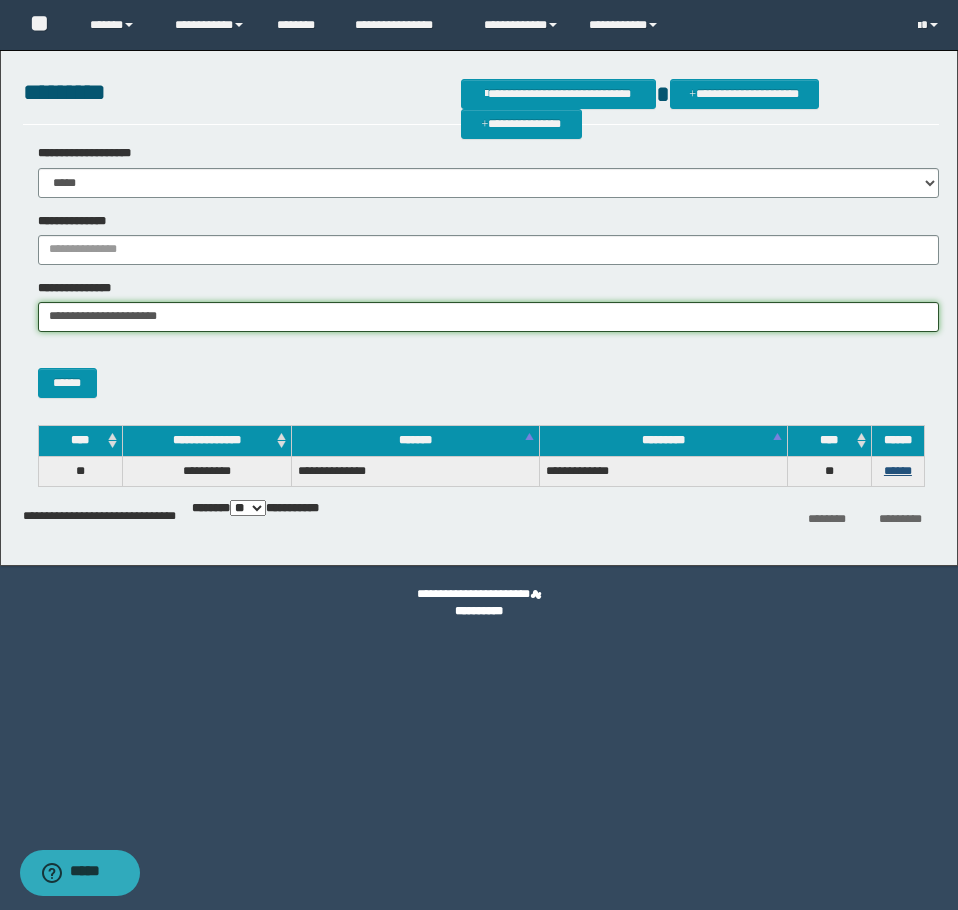 type on "**********" 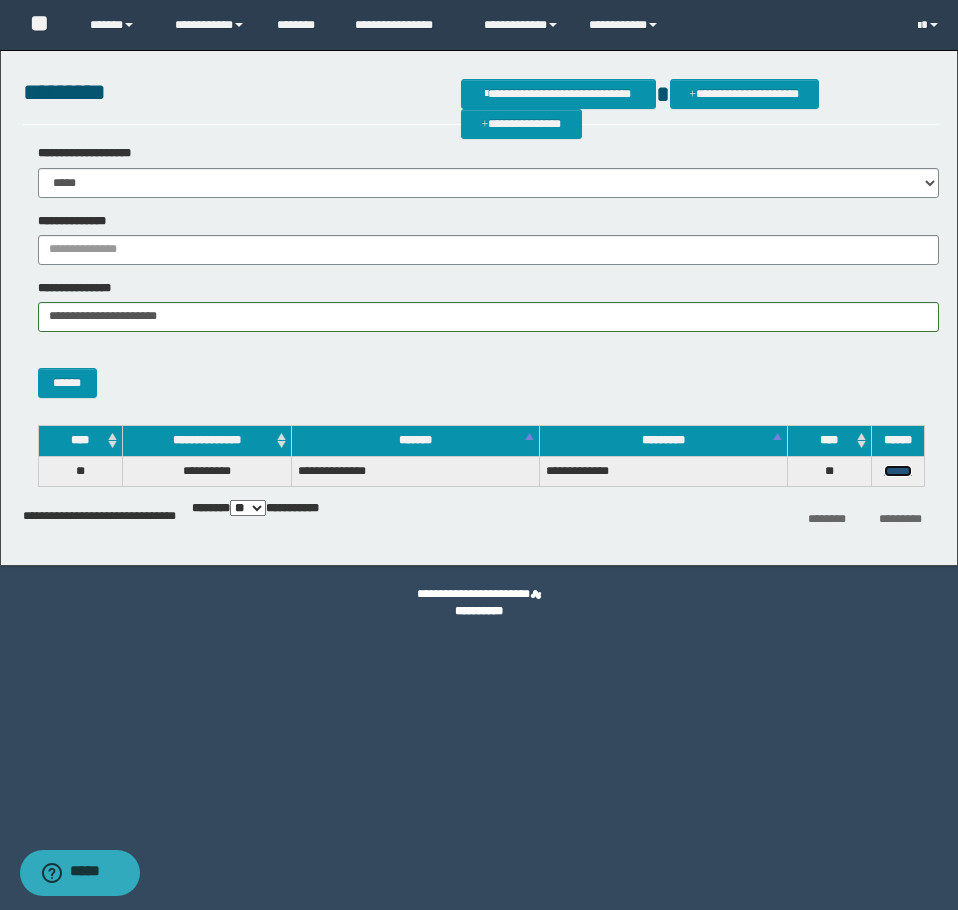 click on "******" at bounding box center [898, 471] 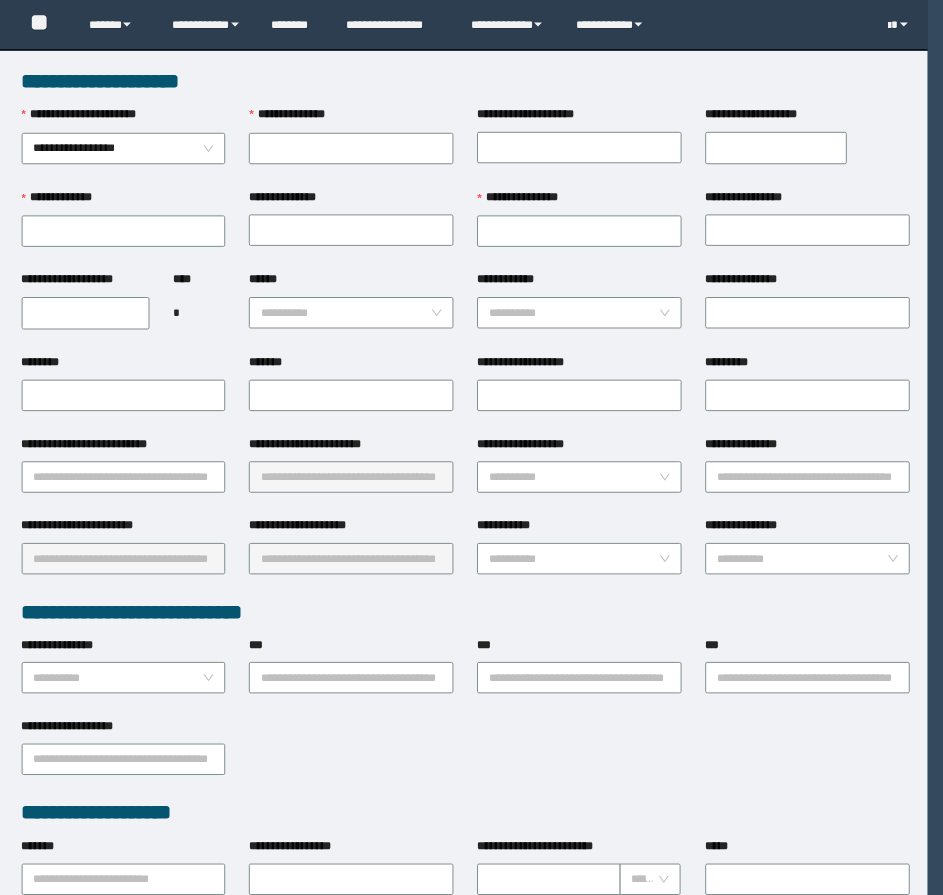 scroll, scrollTop: 0, scrollLeft: 0, axis: both 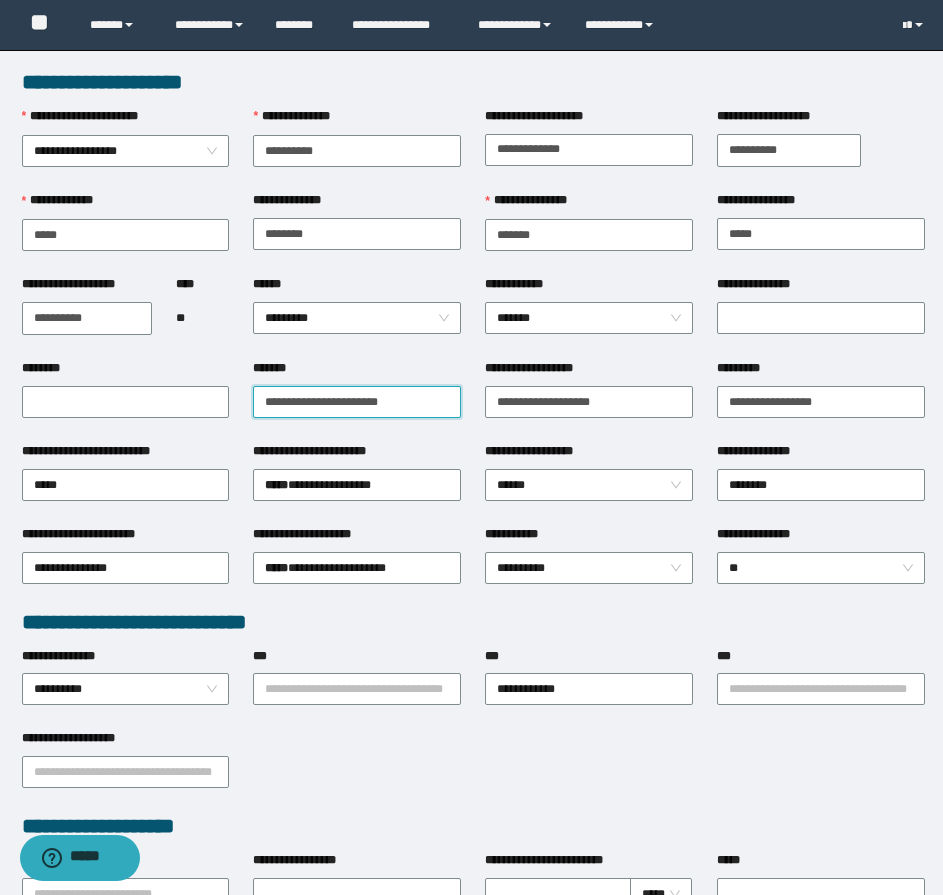 click on "*******" at bounding box center (357, 402) 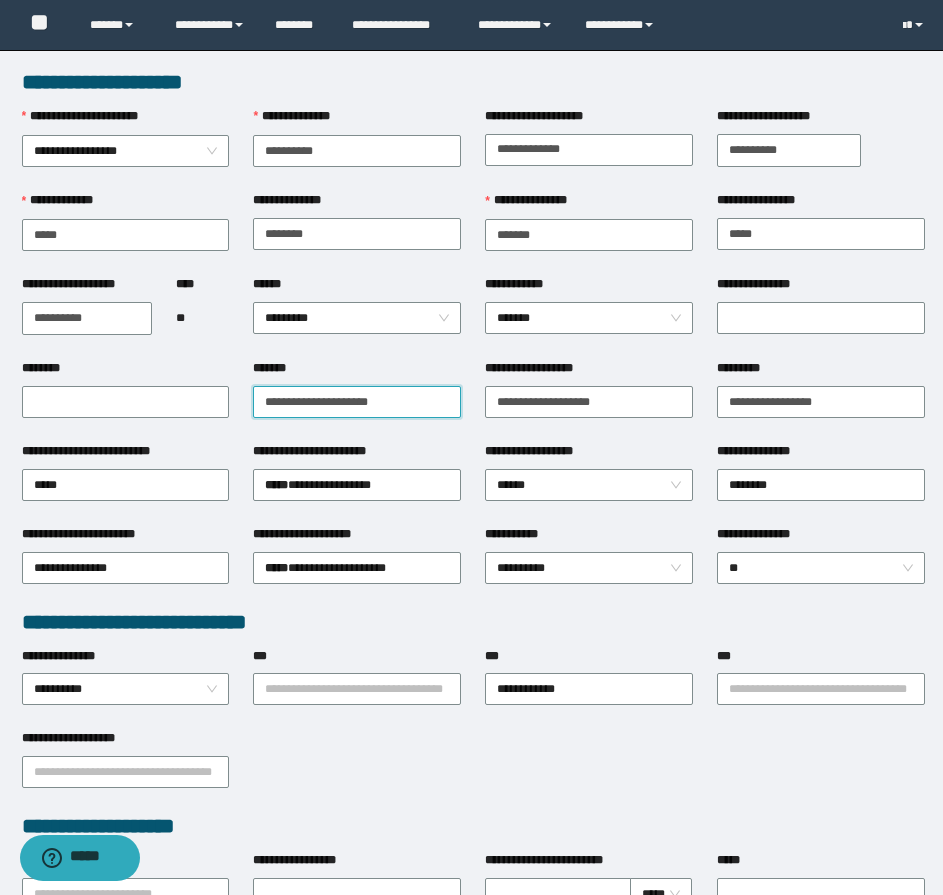 type on "**********" 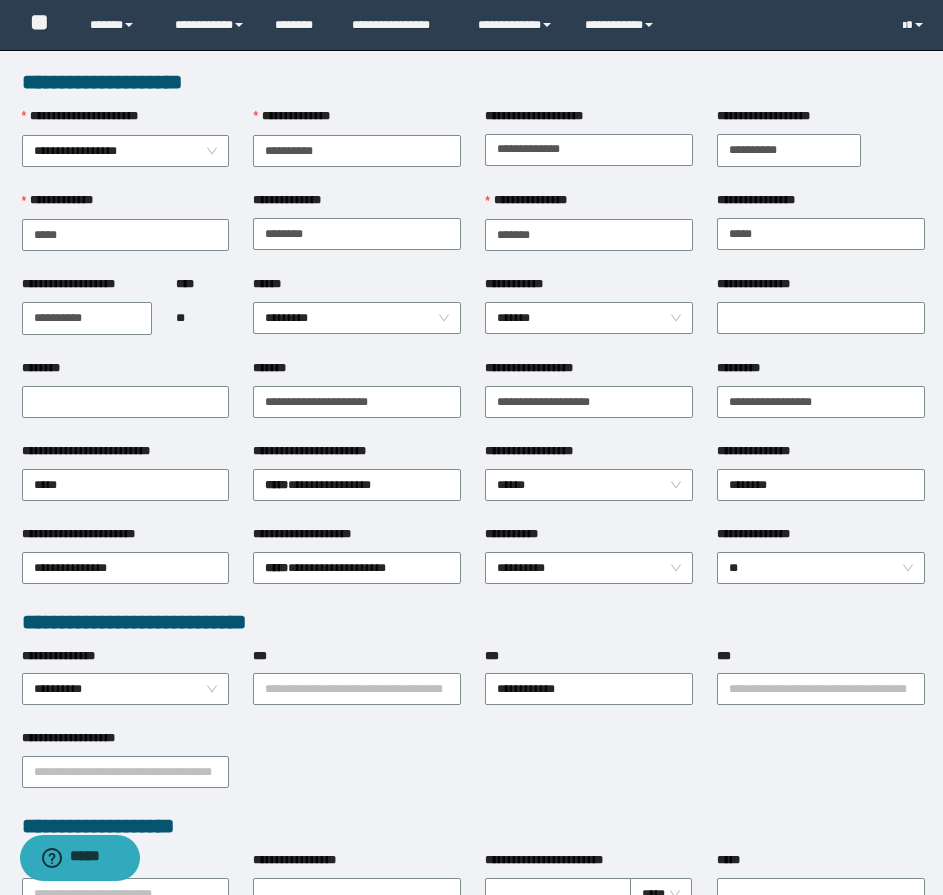 click on "****** *********" at bounding box center [357, 317] 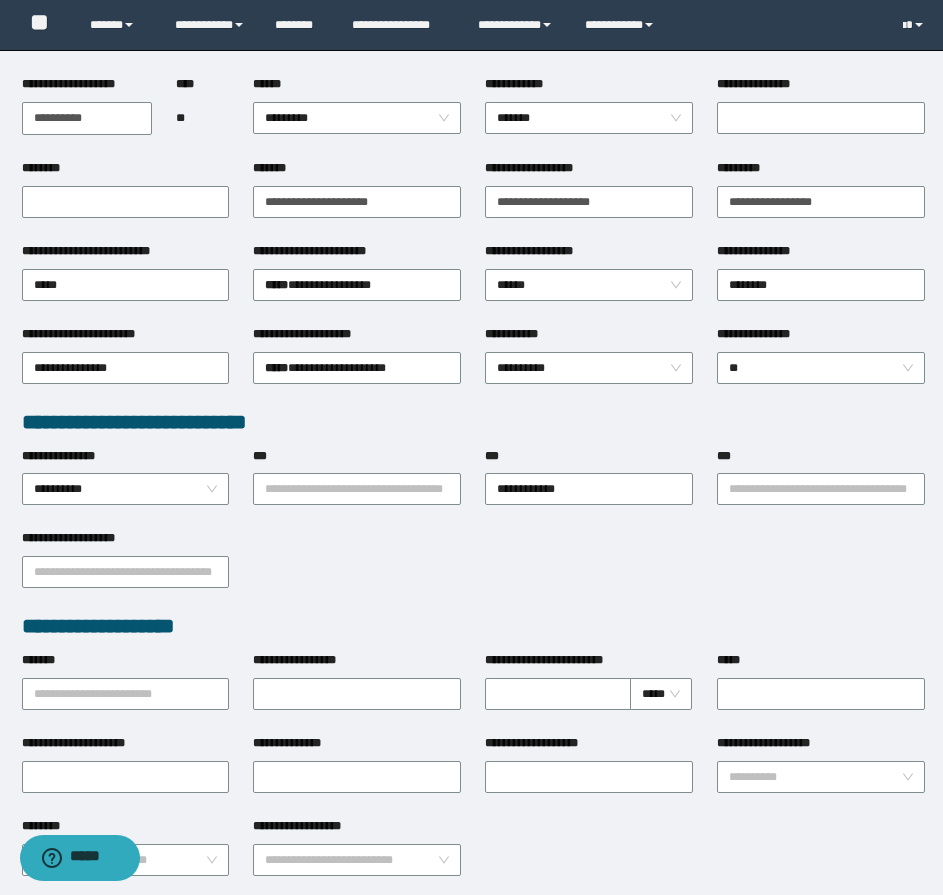 scroll, scrollTop: 0, scrollLeft: 0, axis: both 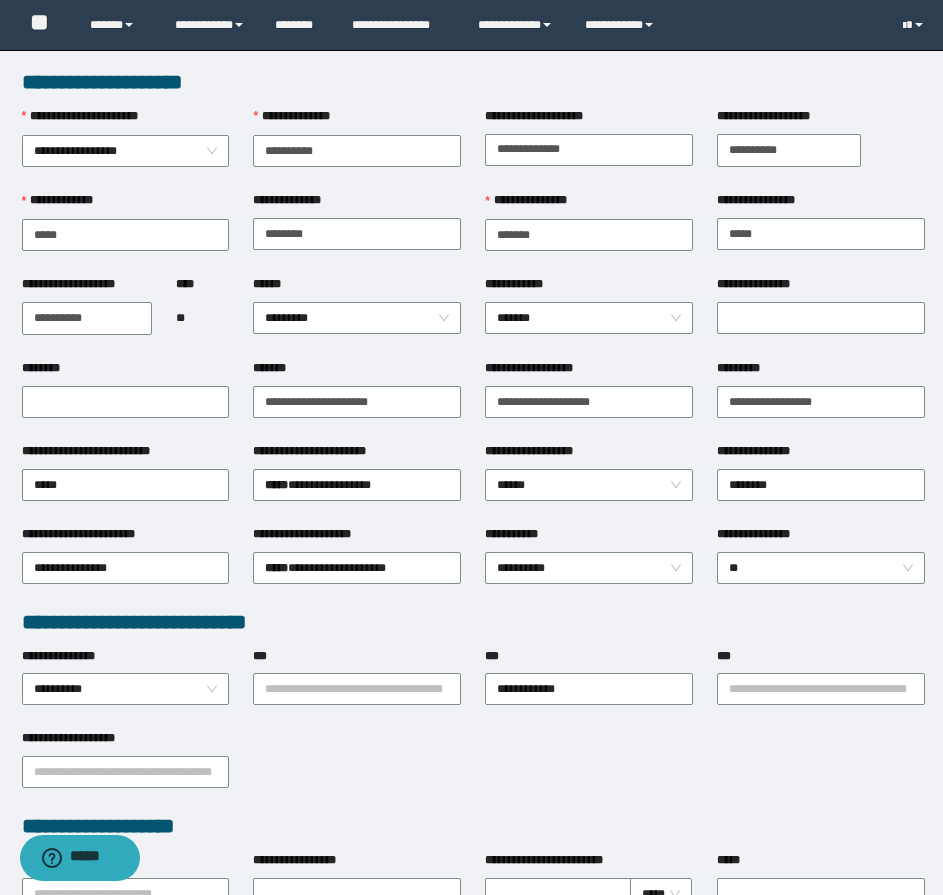 click on "******" at bounding box center [357, 288] 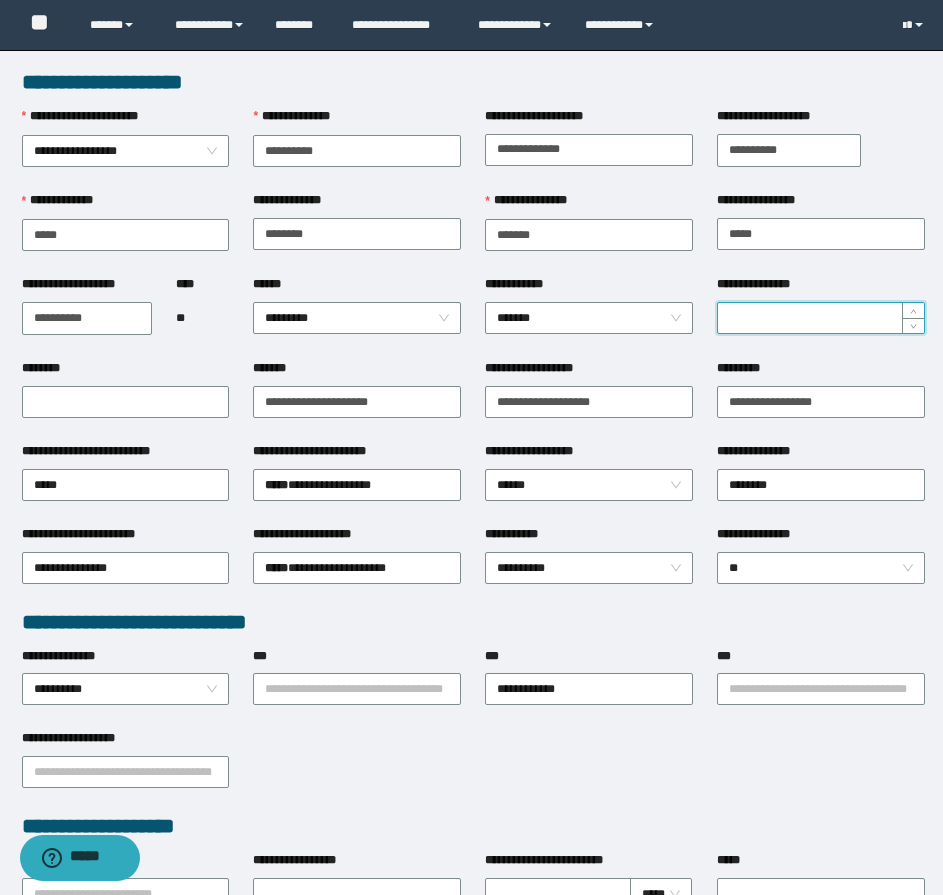 click on "**********" at bounding box center [821, 318] 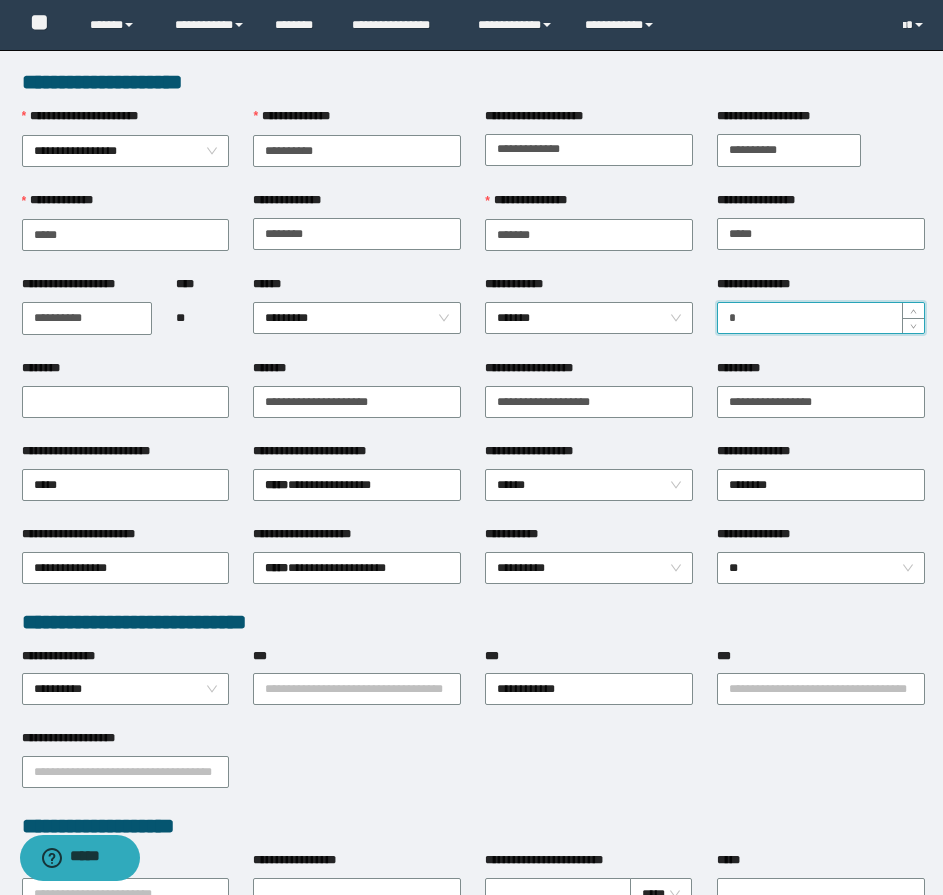 type on "*" 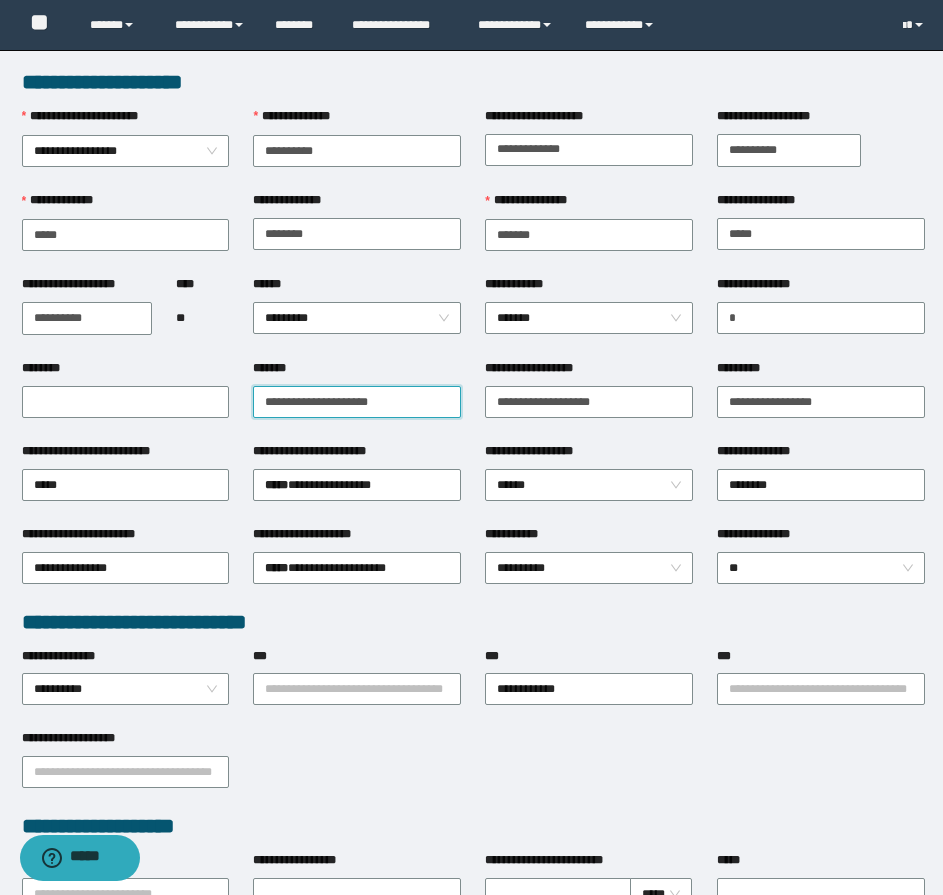 drag, startPoint x: 328, startPoint y: 399, endPoint x: 259, endPoint y: 406, distance: 69.354164 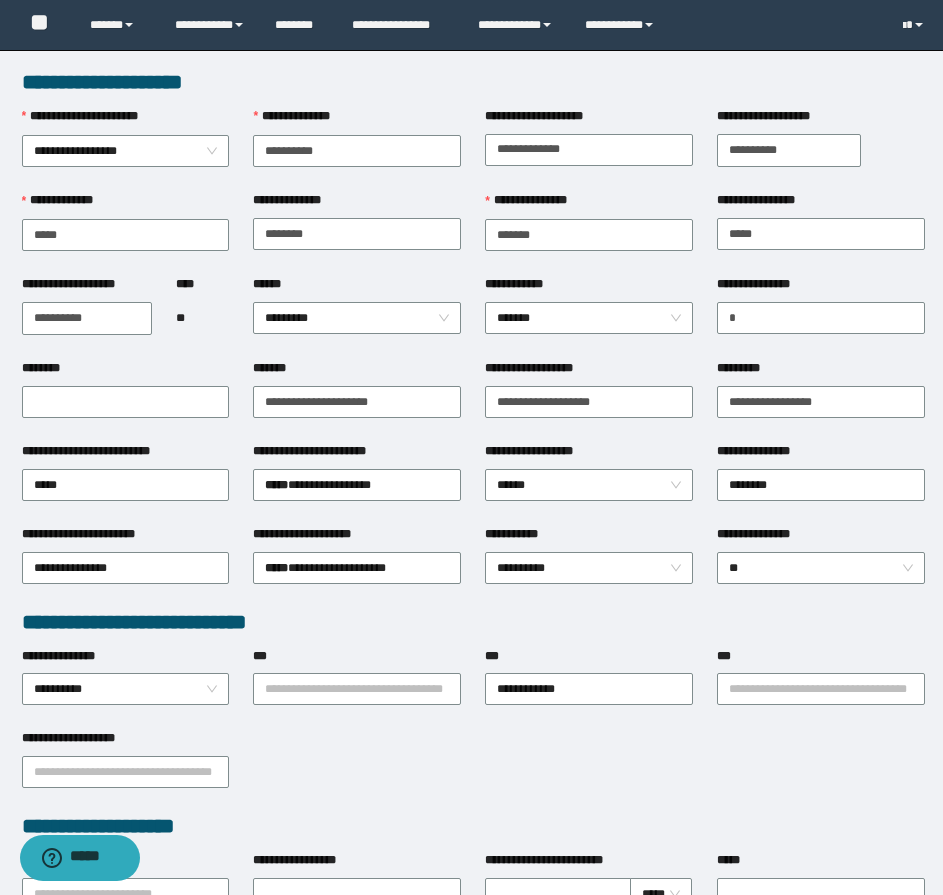 click on "****** *********" at bounding box center (357, 317) 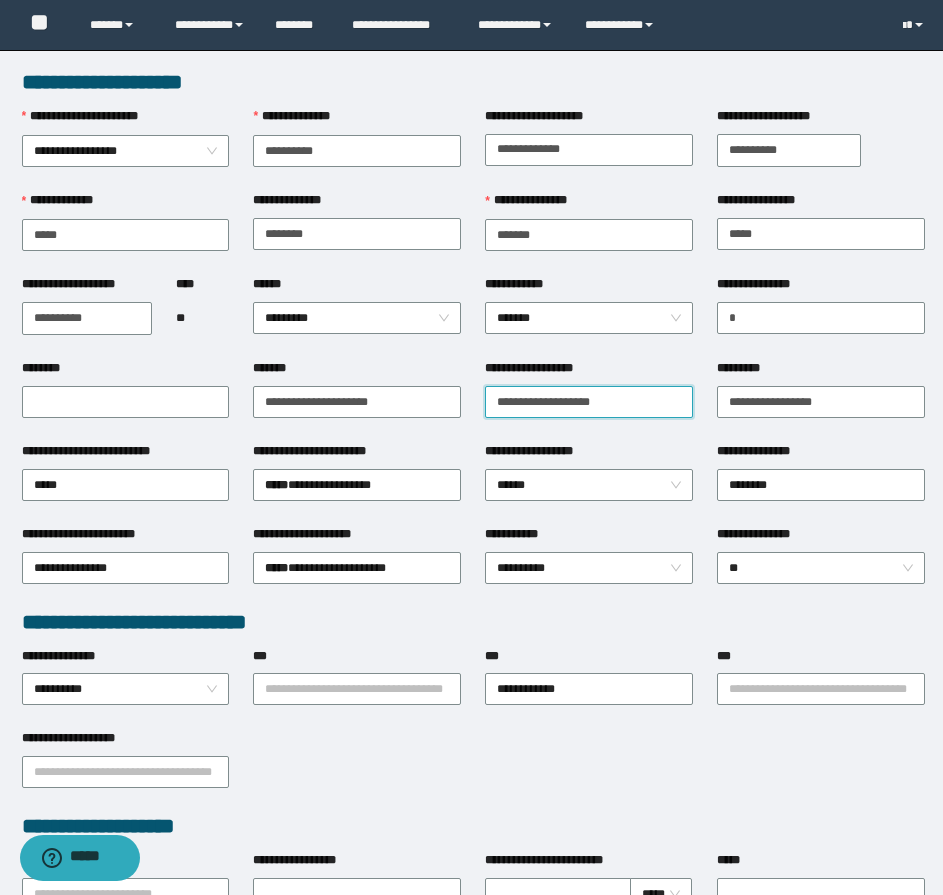 click on "**********" at bounding box center [589, 402] 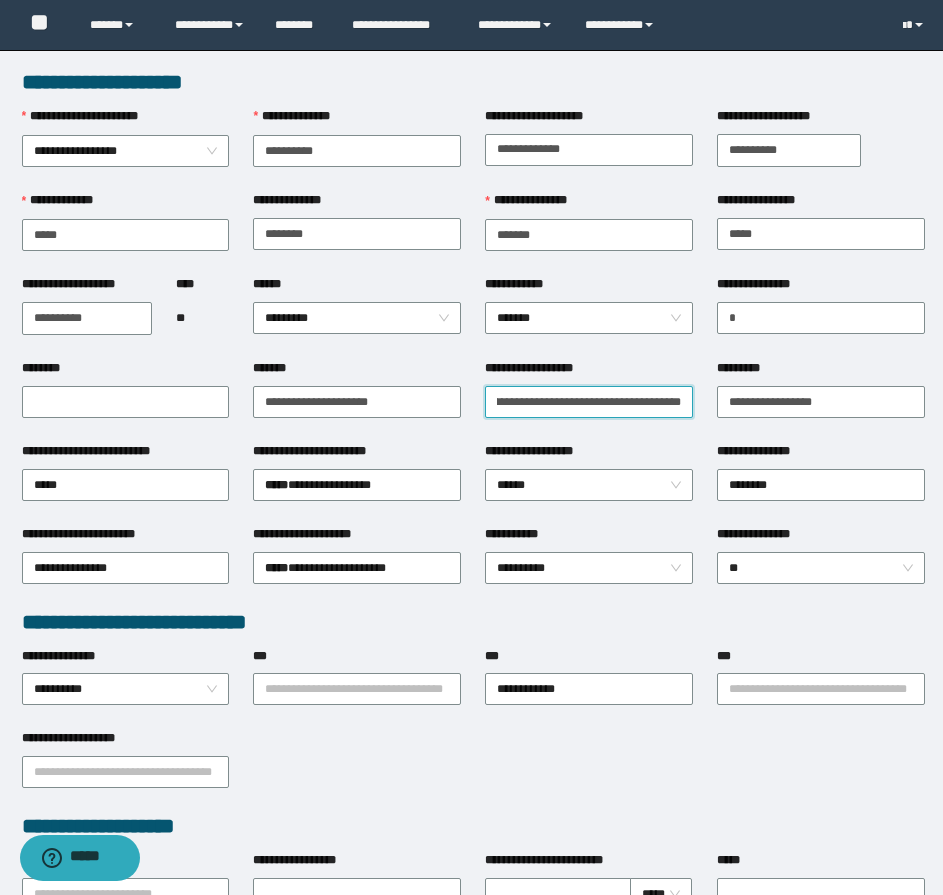 scroll, scrollTop: 0, scrollLeft: 131, axis: horizontal 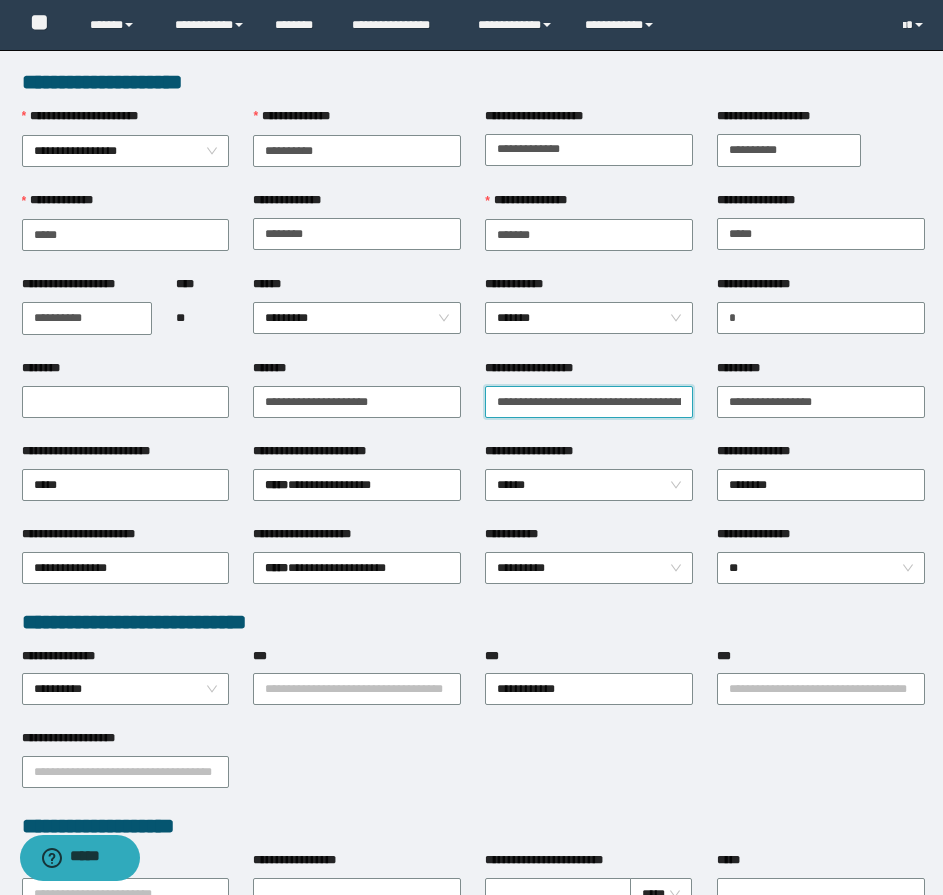 drag, startPoint x: 566, startPoint y: 395, endPoint x: 480, endPoint y: 398, distance: 86.05231 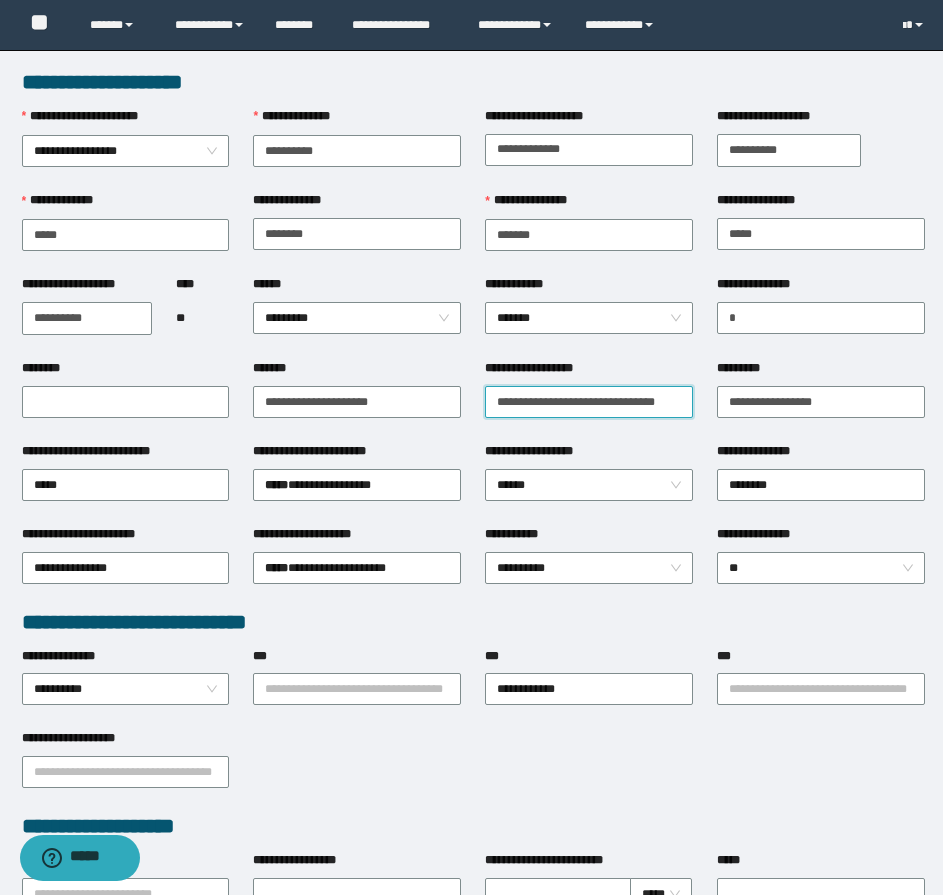 type on "**********" 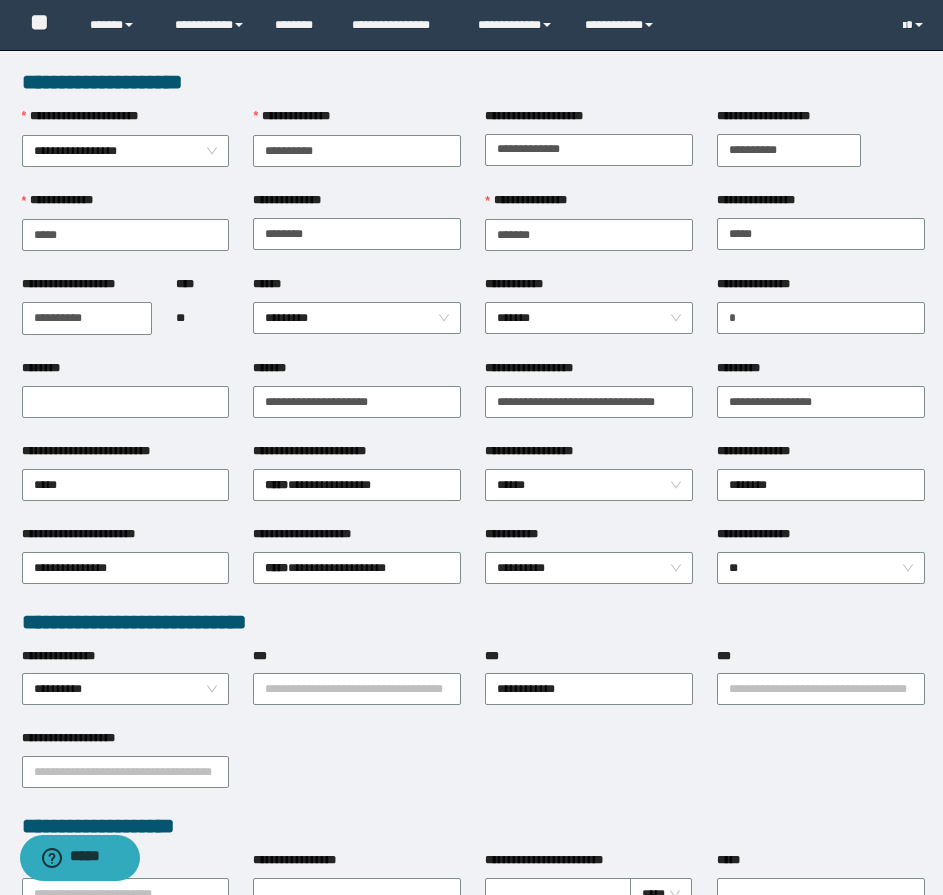 click on "**********" at bounding box center [589, 400] 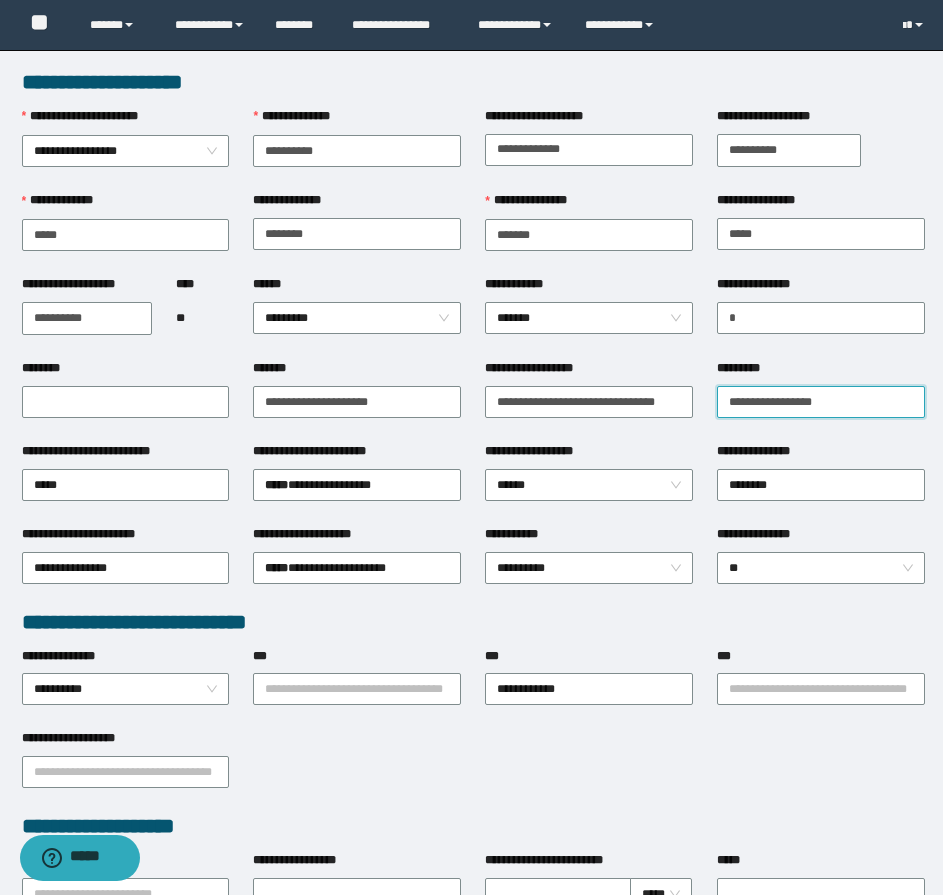 click on "*********" at bounding box center [821, 402] 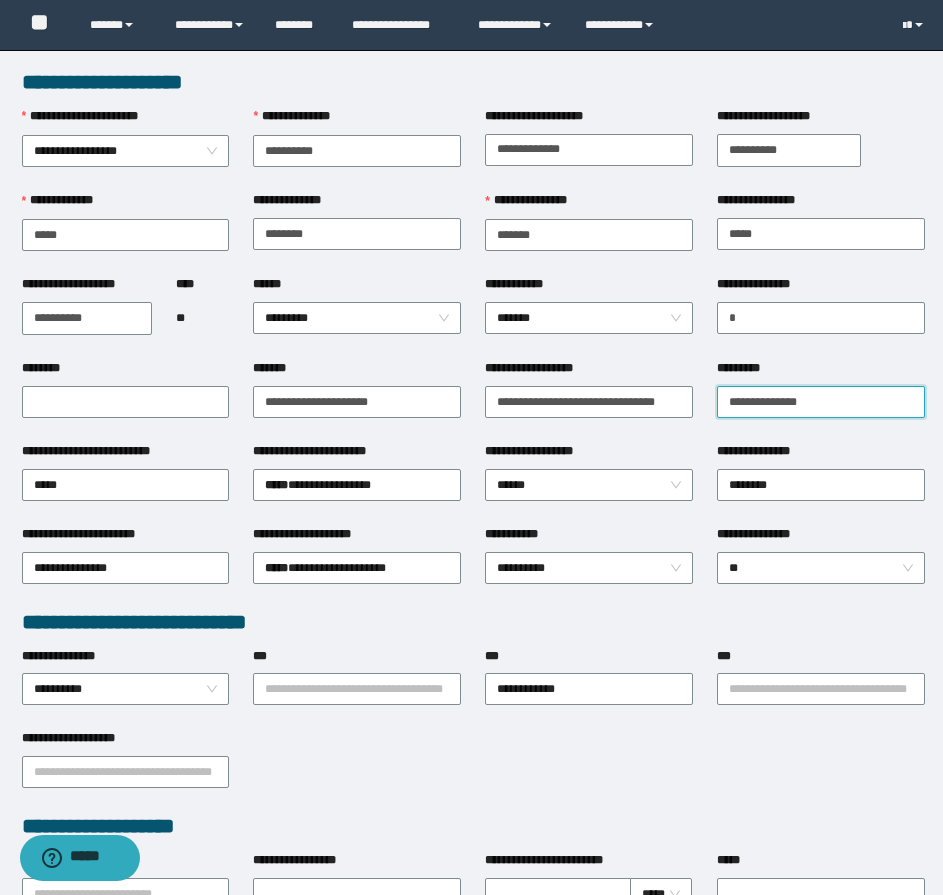 type on "**********" 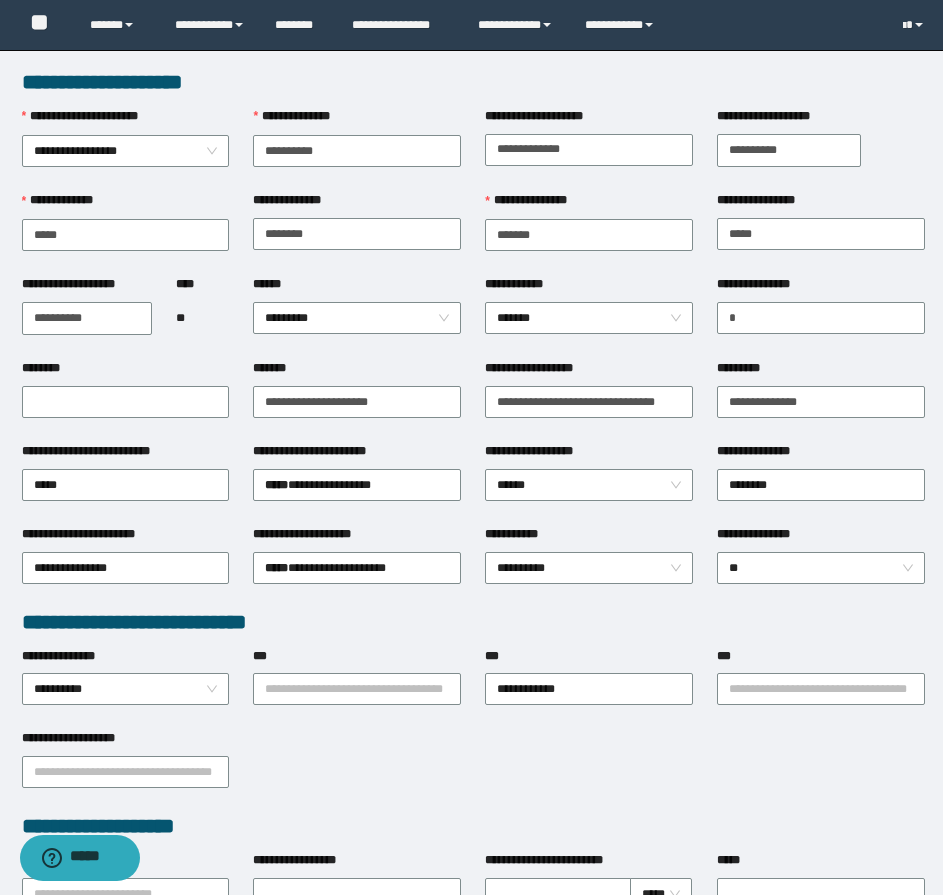 click on "**********" at bounding box center (821, 400) 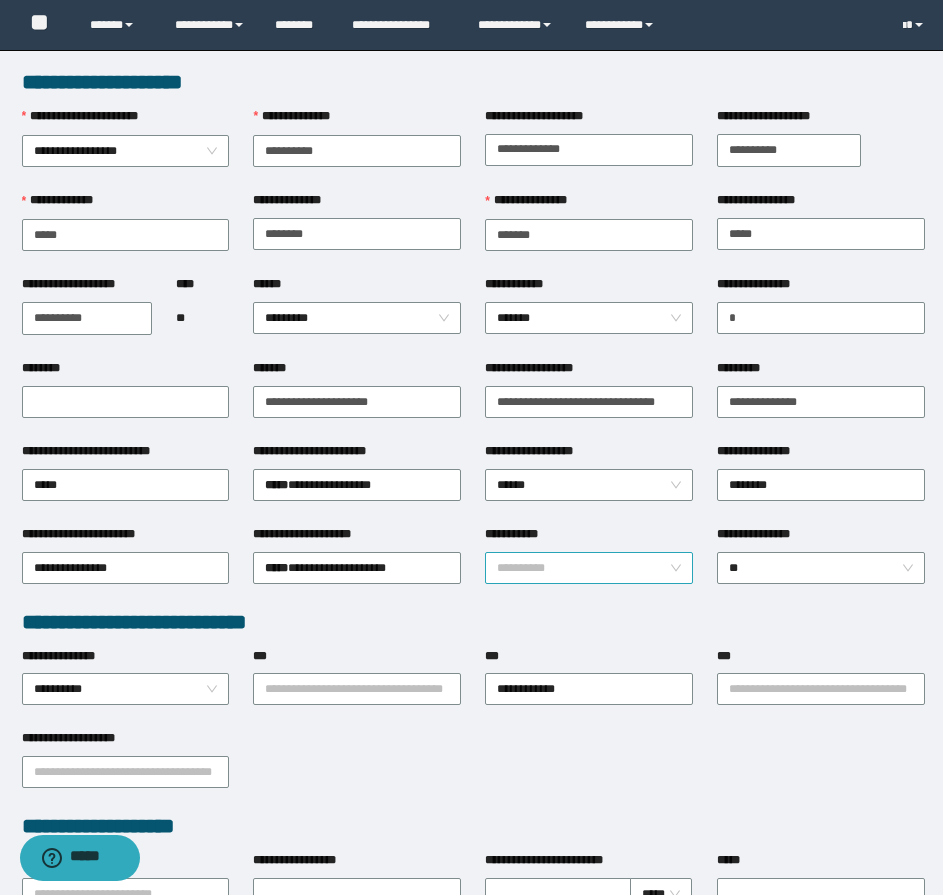 click on "**********" at bounding box center (589, 568) 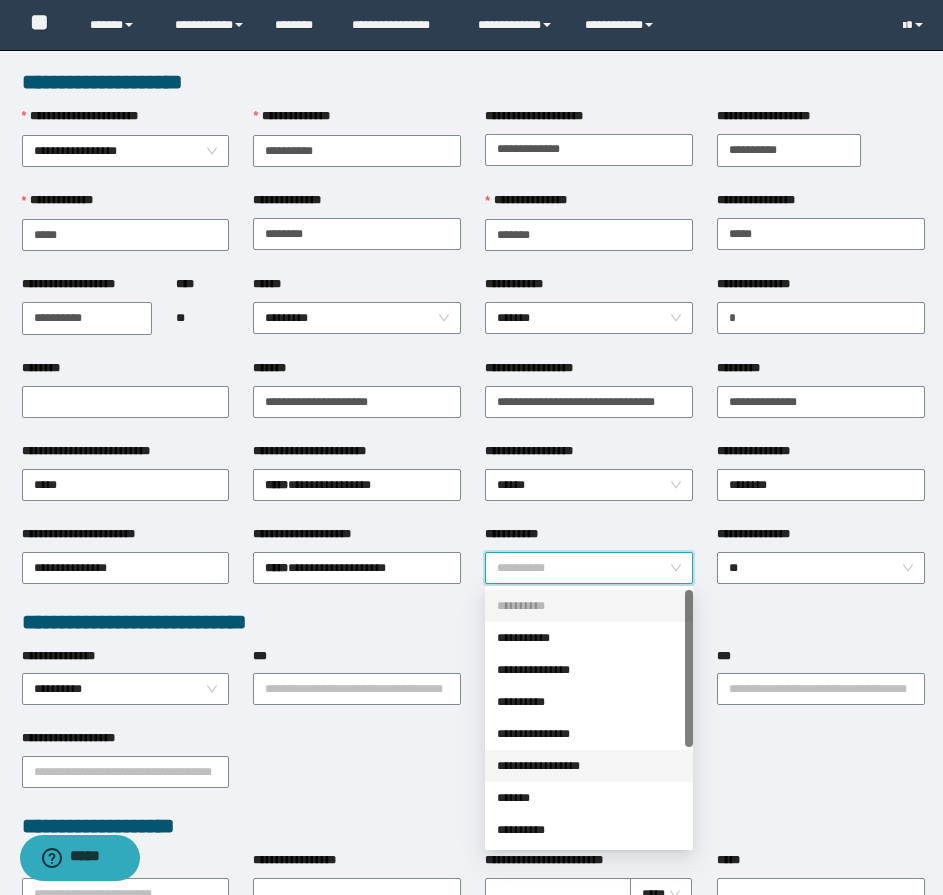click on "**********" at bounding box center (589, 766) 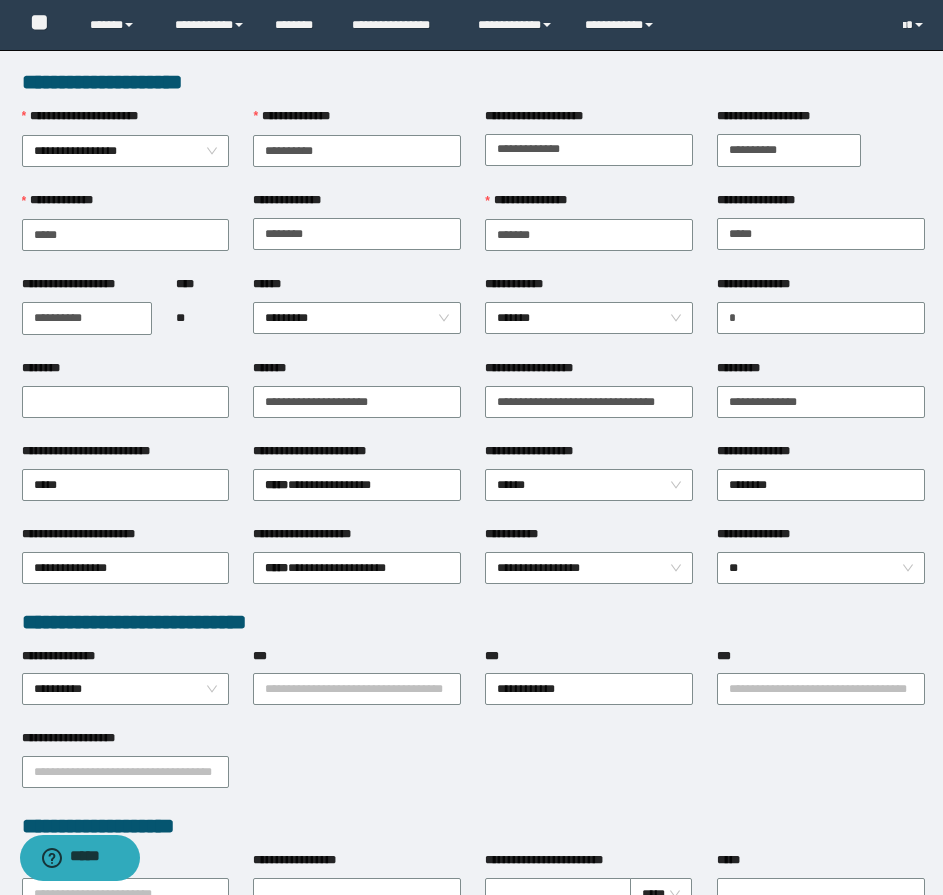 click on "**********" at bounding box center (473, 622) 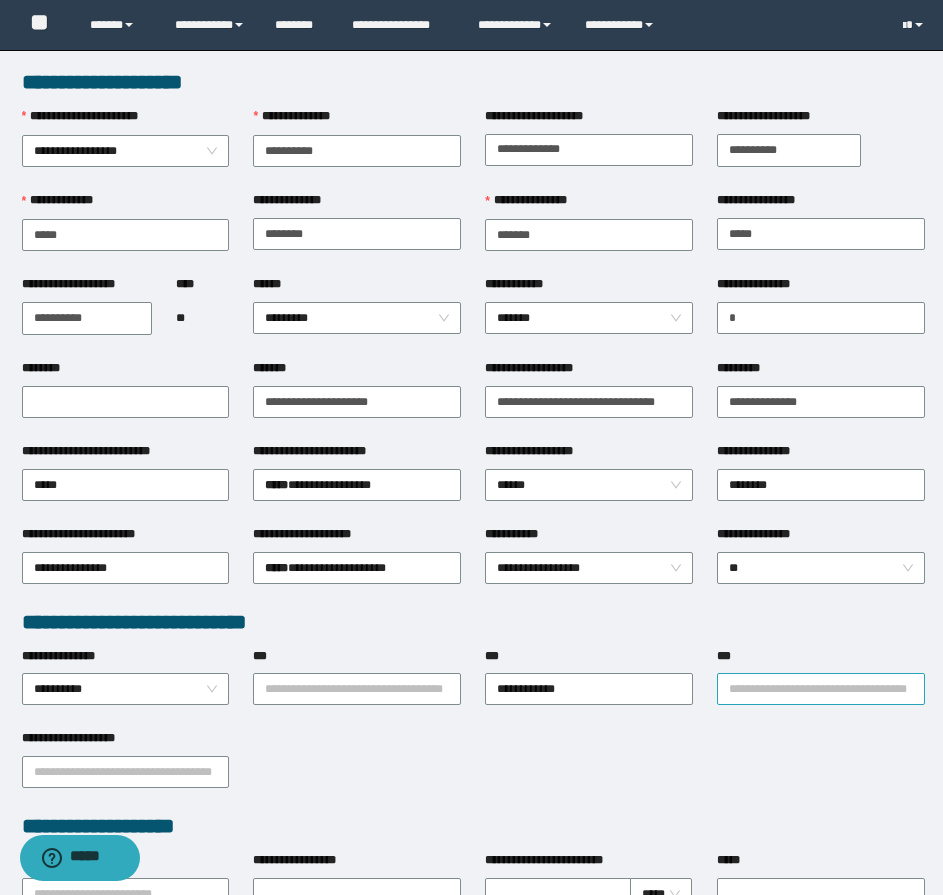 click on "***" at bounding box center (821, 689) 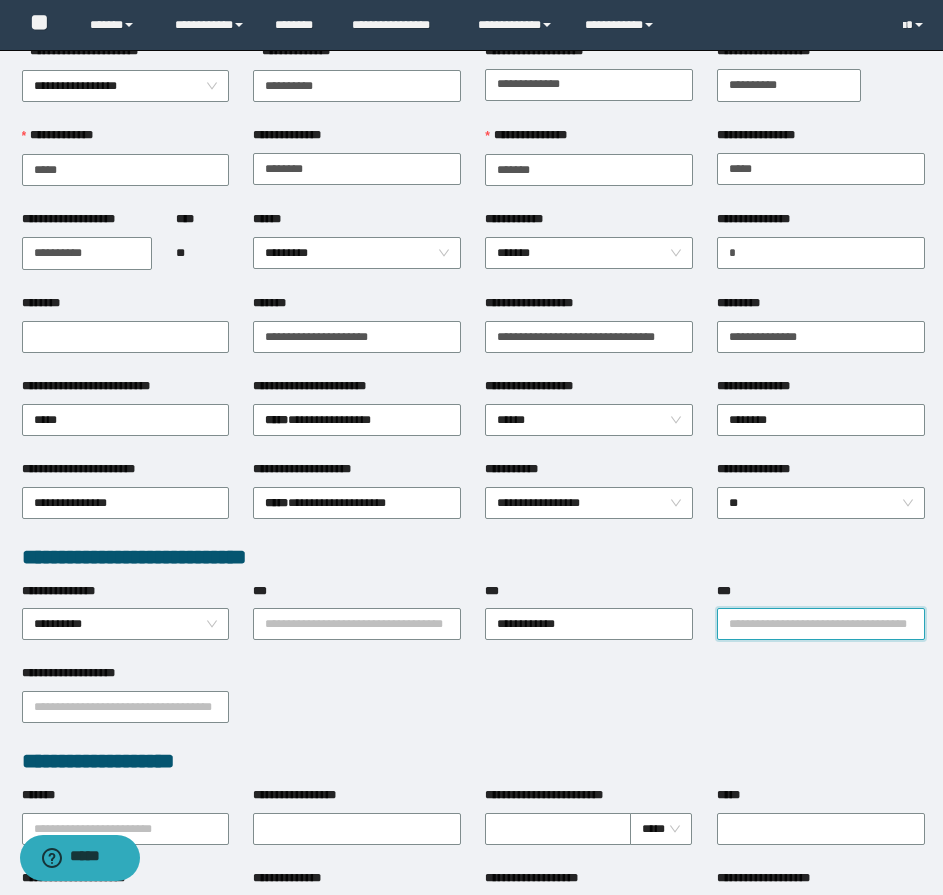 scroll, scrollTop: 100, scrollLeft: 0, axis: vertical 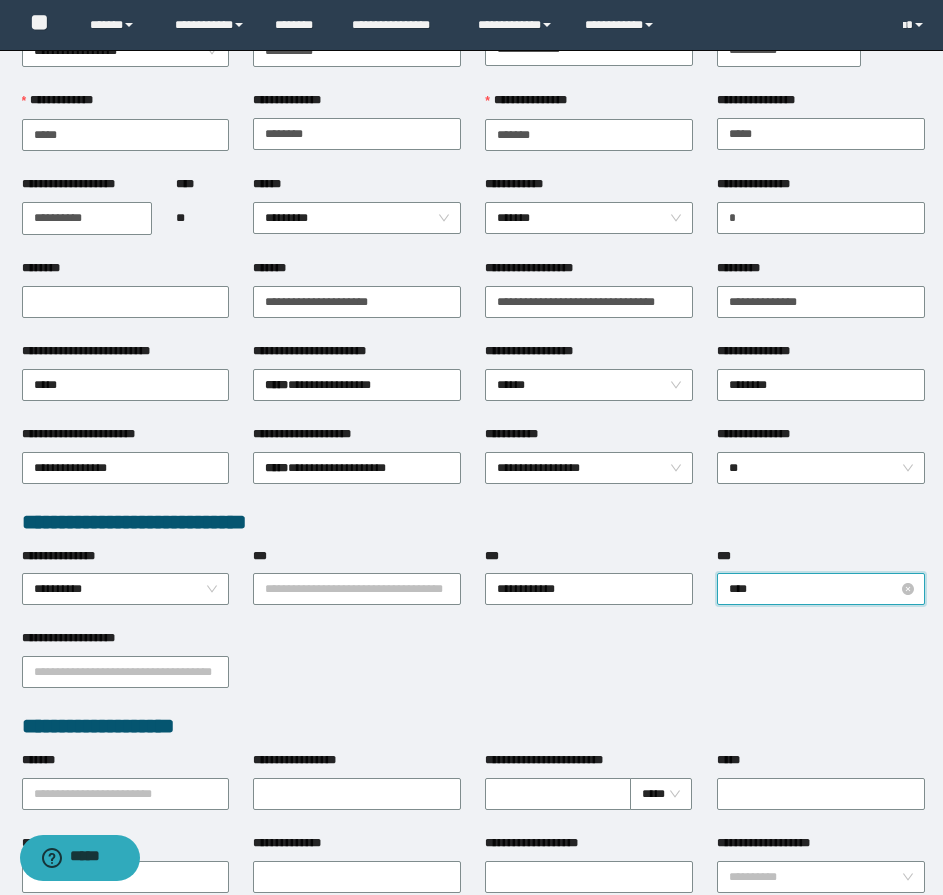 type on "*****" 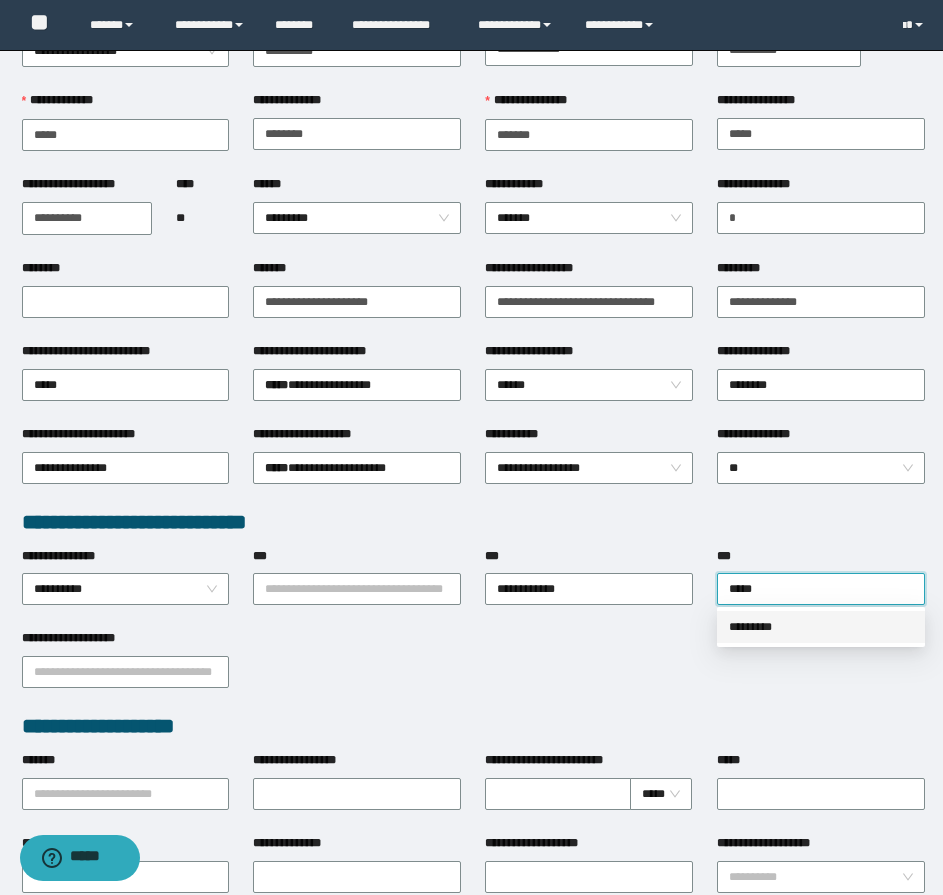 drag, startPoint x: 771, startPoint y: 625, endPoint x: 779, endPoint y: 610, distance: 17 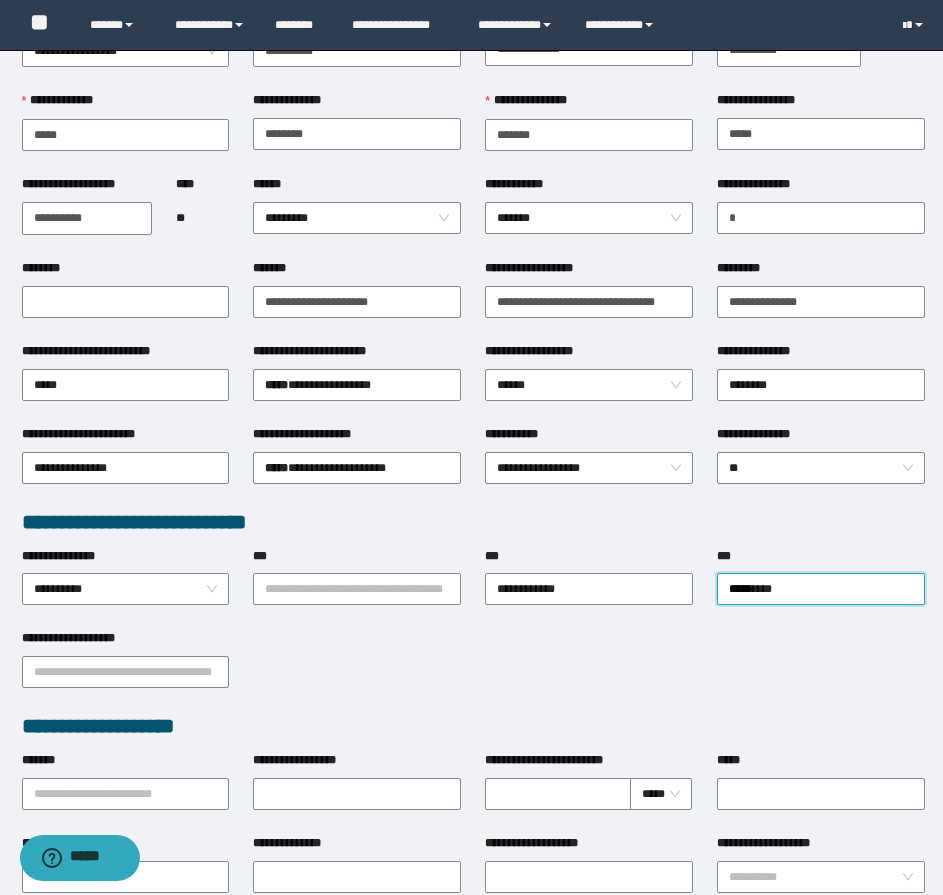 click on "**********" at bounding box center (473, 670) 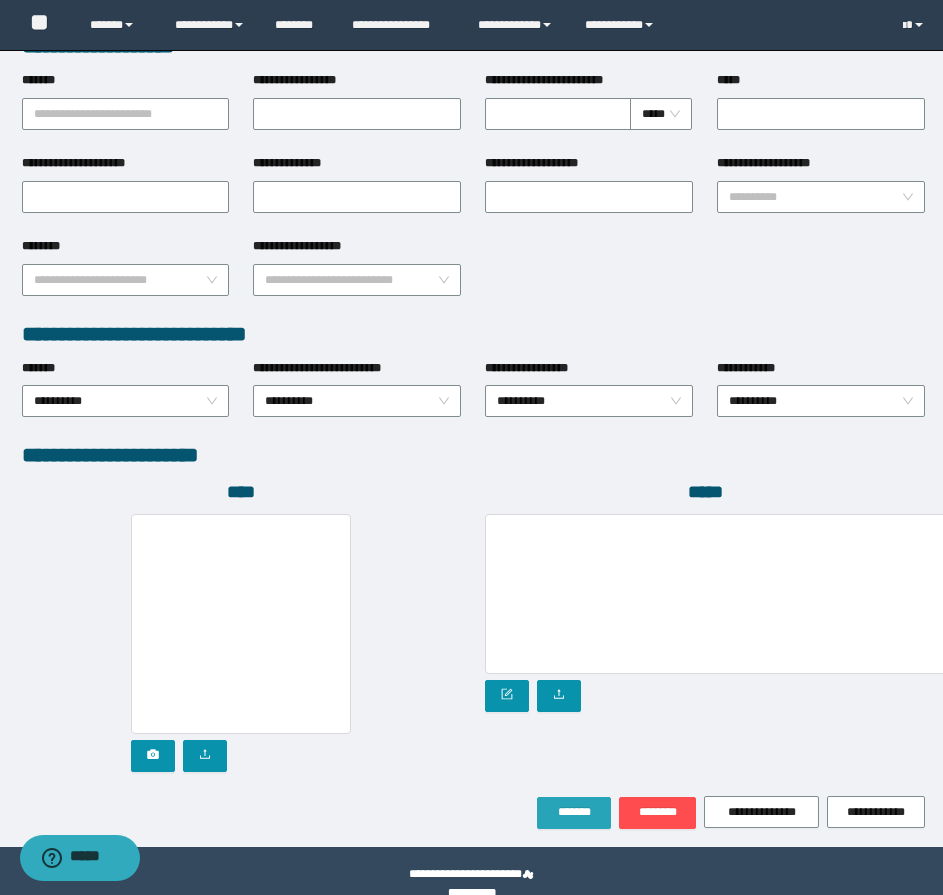 scroll, scrollTop: 808, scrollLeft: 0, axis: vertical 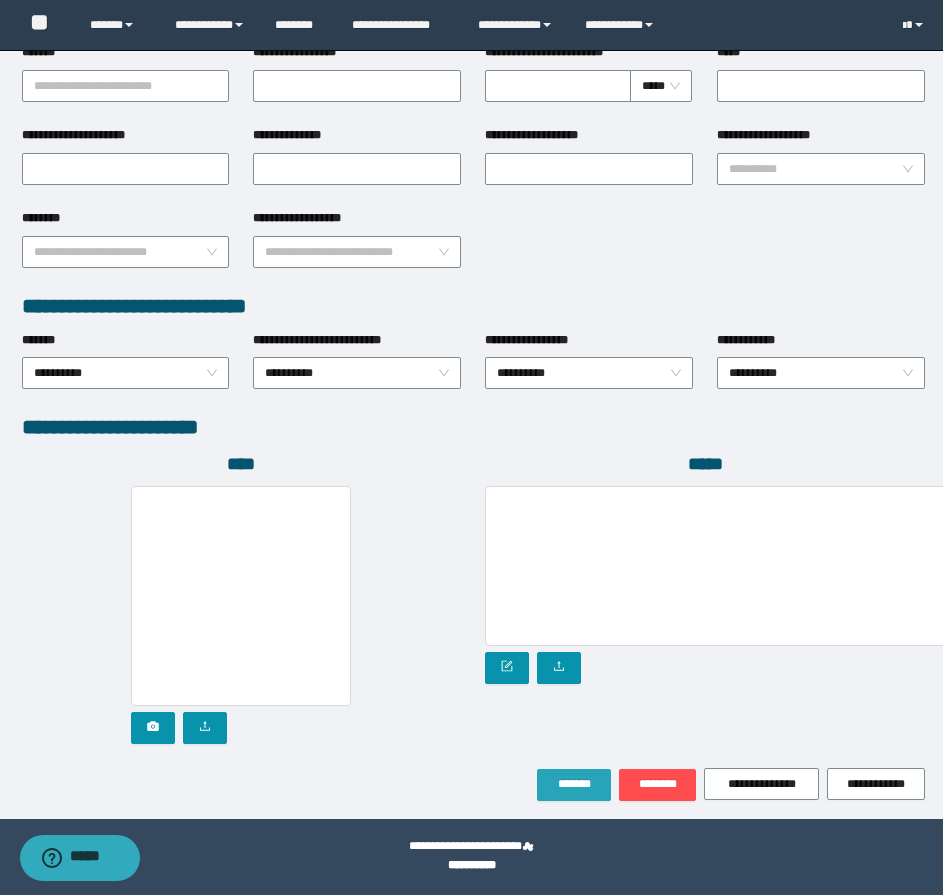 click on "*******" at bounding box center (574, 784) 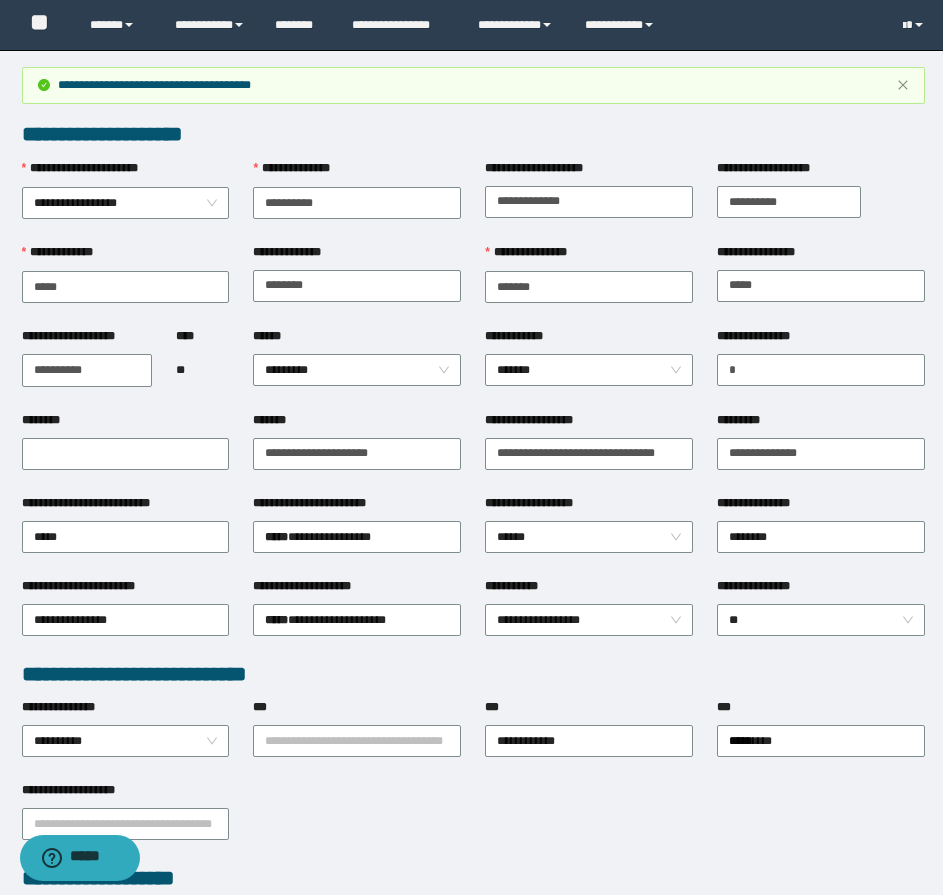 scroll, scrollTop: 0, scrollLeft: 0, axis: both 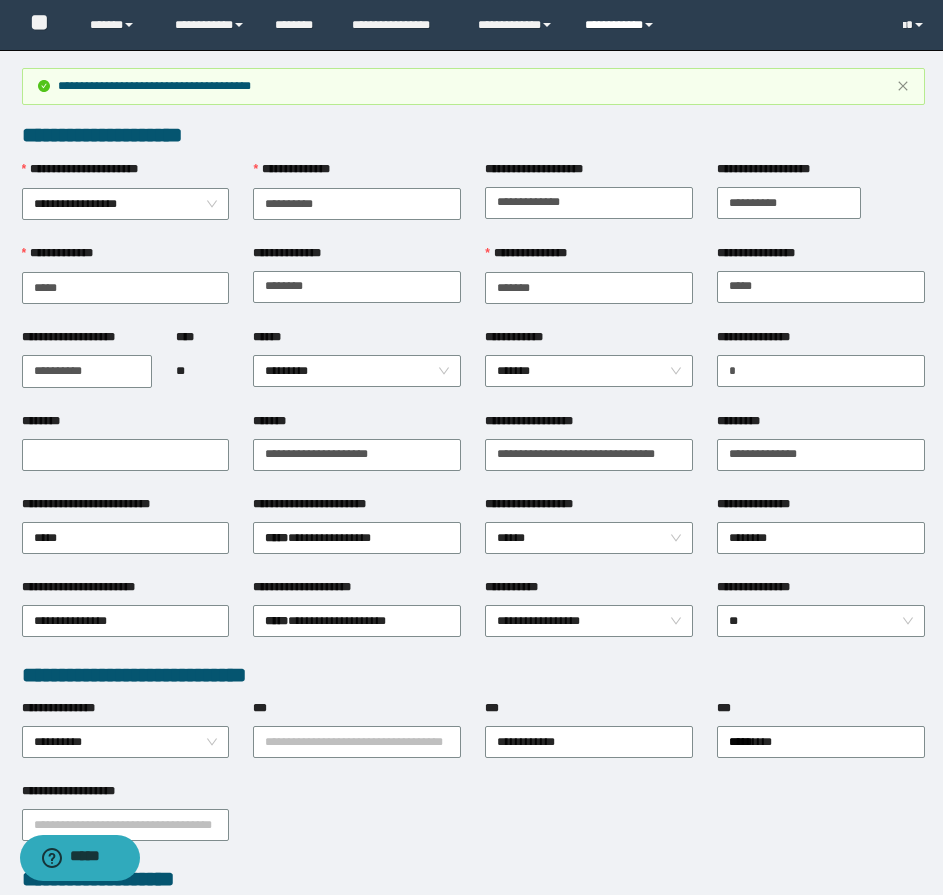 click on "**********" at bounding box center [622, 25] 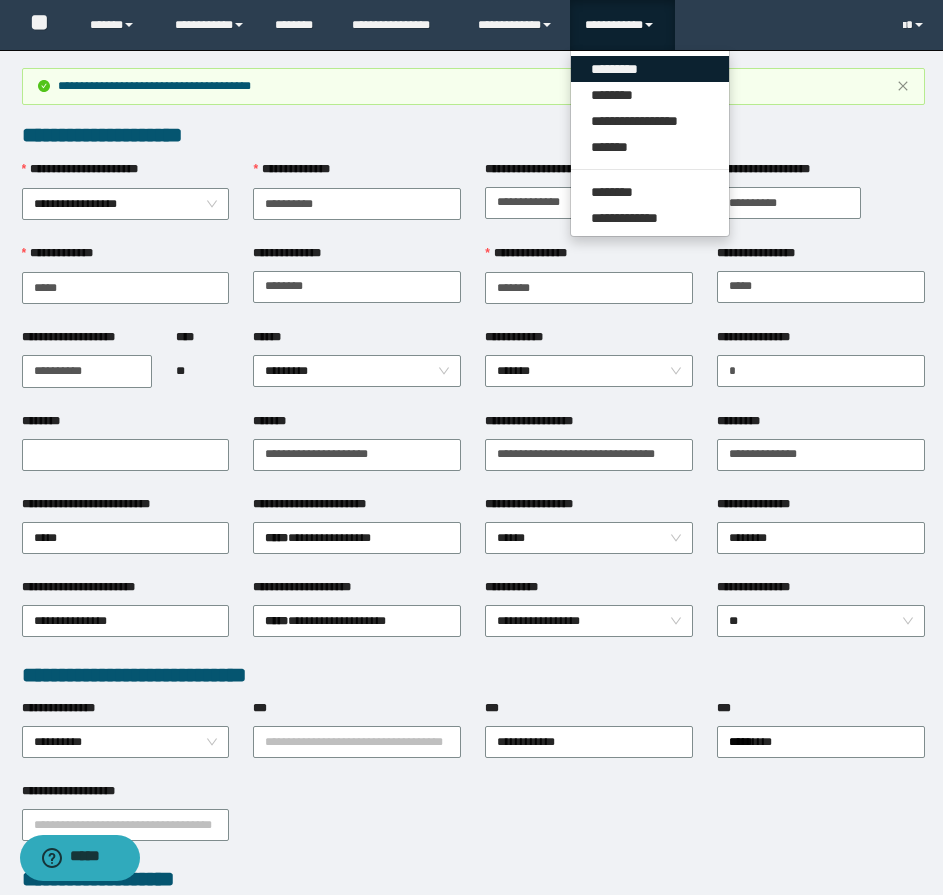 click on "*********" at bounding box center [650, 69] 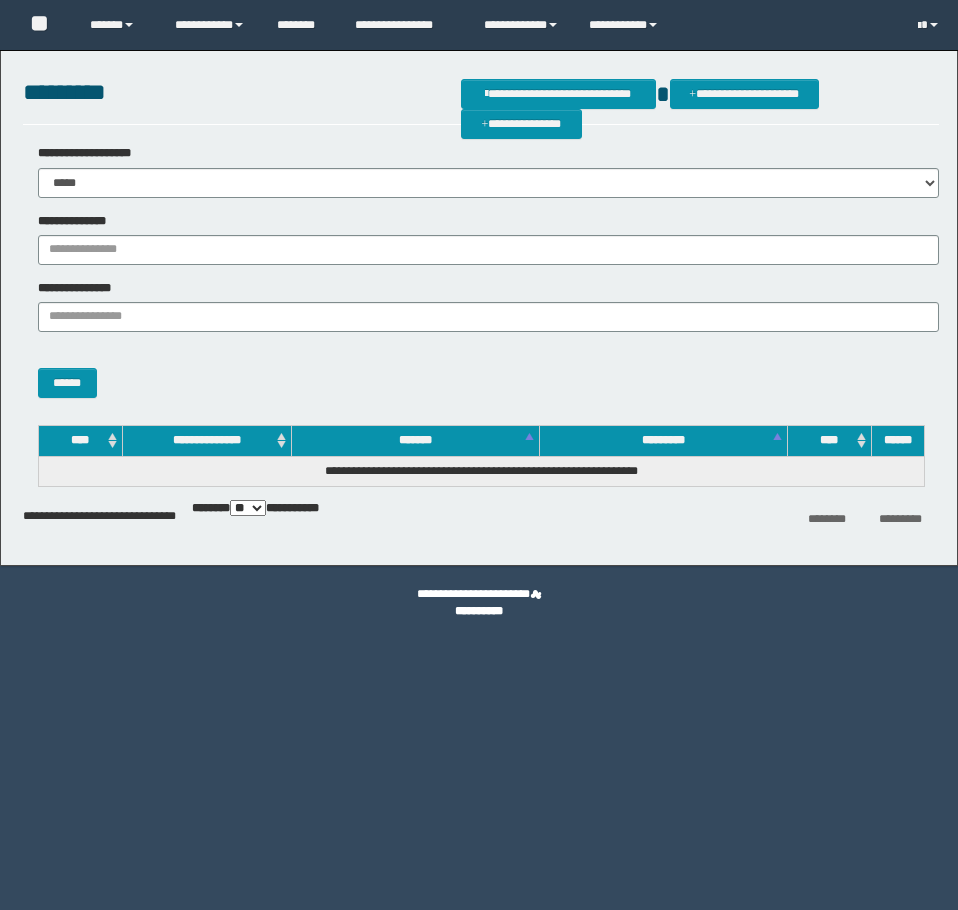 scroll, scrollTop: 0, scrollLeft: 0, axis: both 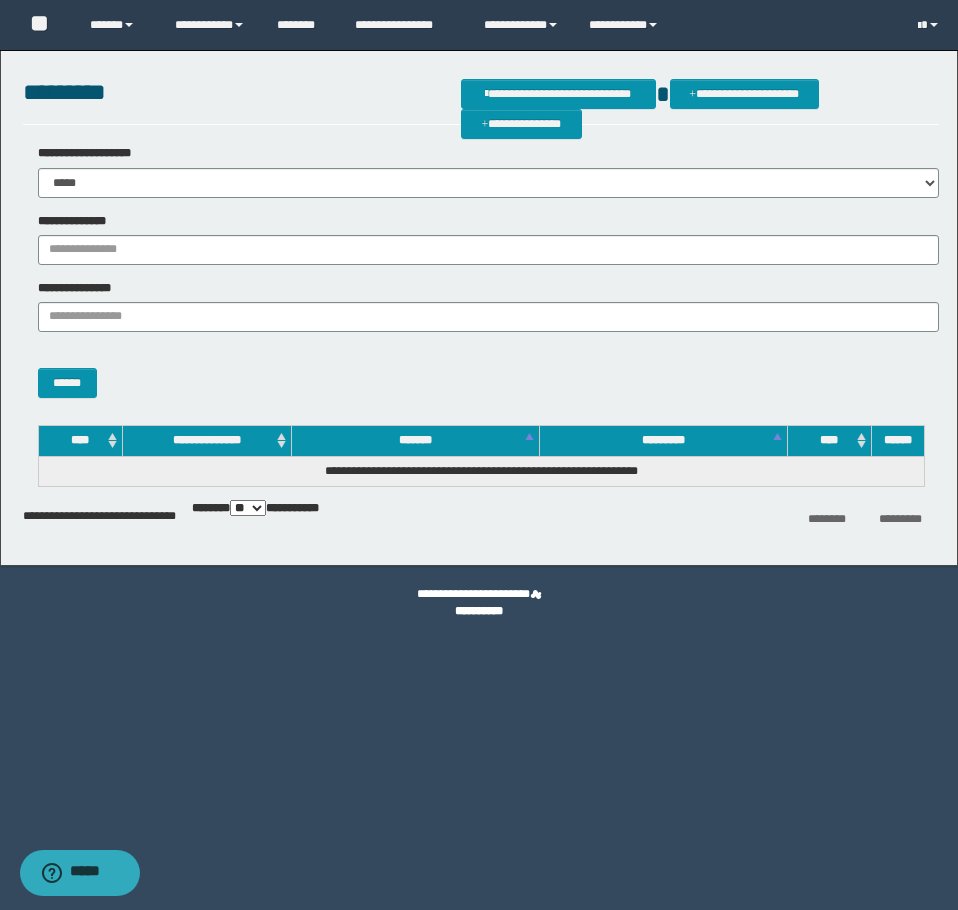 click on "**********" at bounding box center (479, 303) 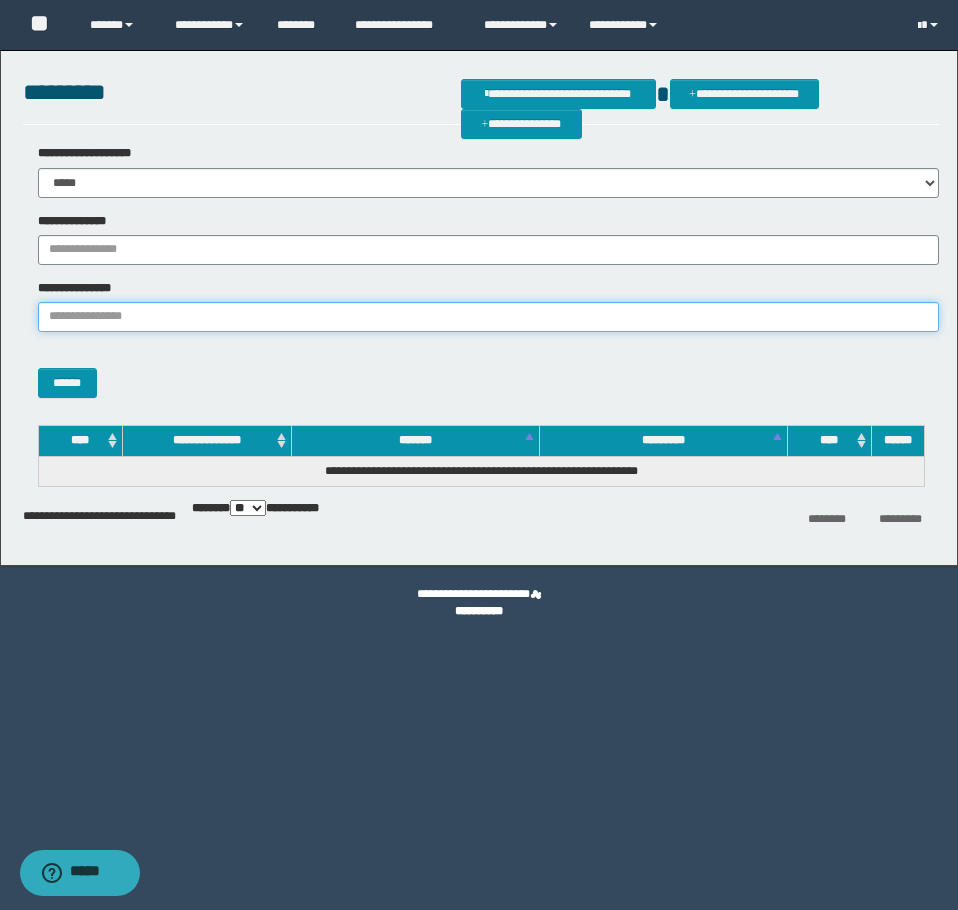 click on "**********" at bounding box center [488, 317] 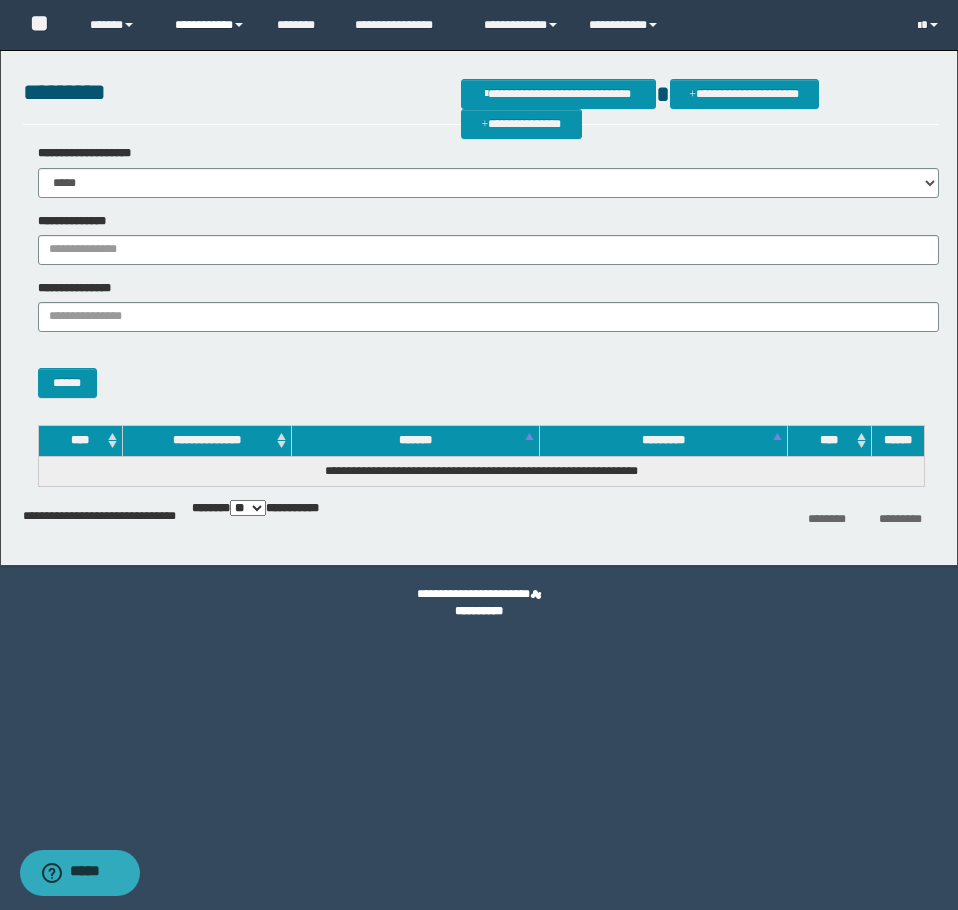 click on "**********" at bounding box center [210, 25] 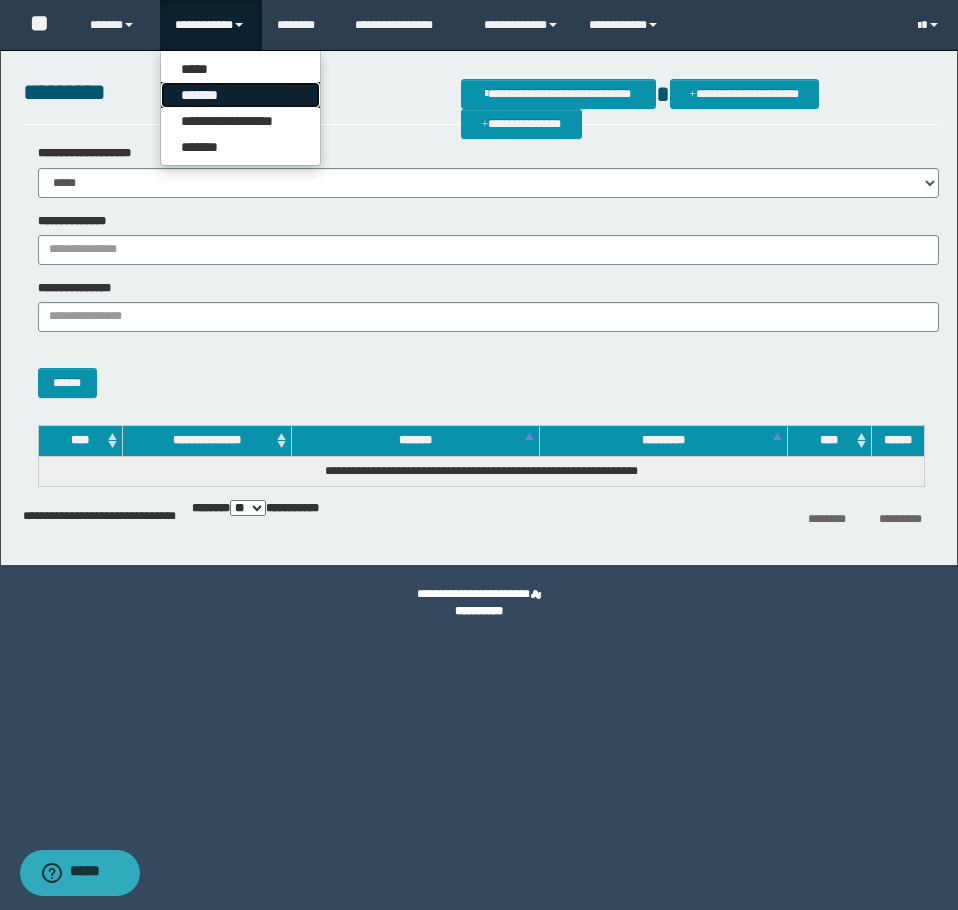 click on "*******" at bounding box center (240, 95) 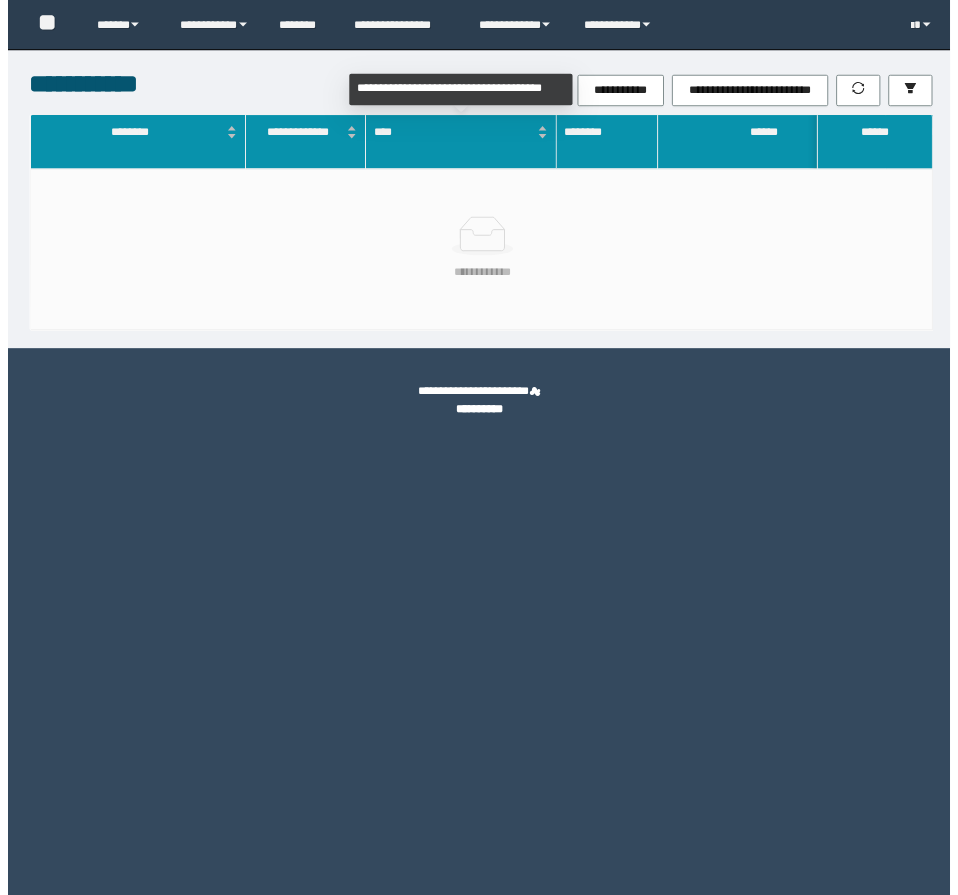 scroll, scrollTop: 0, scrollLeft: 0, axis: both 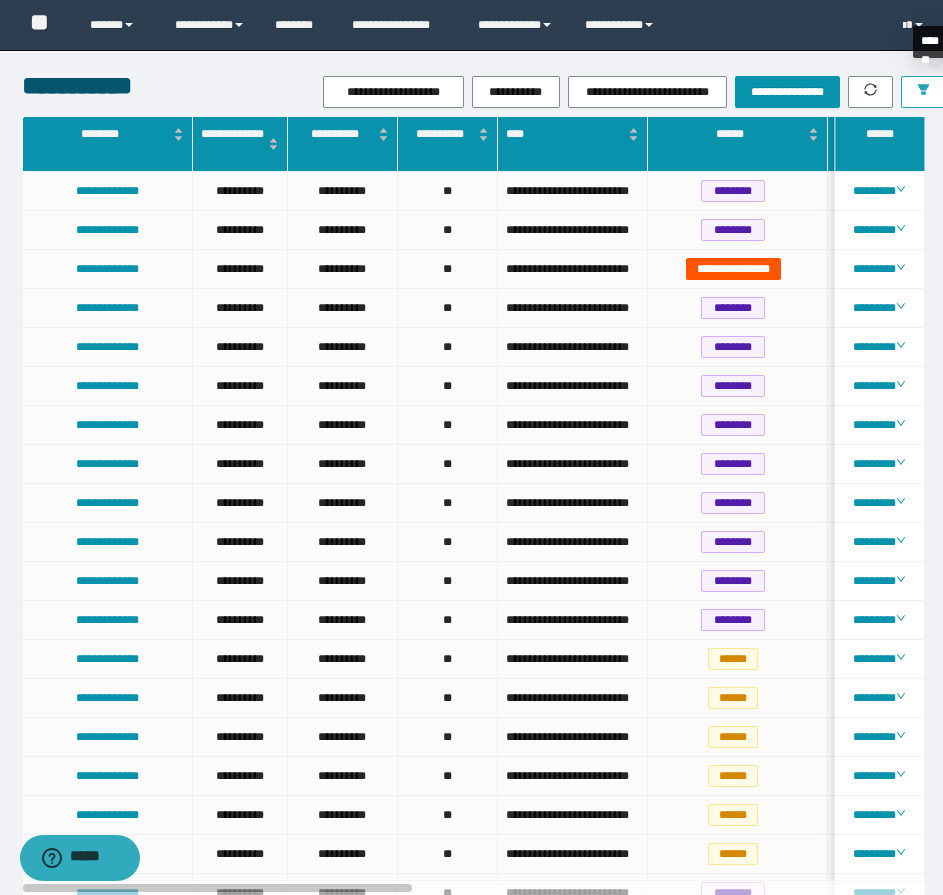 click at bounding box center [923, 92] 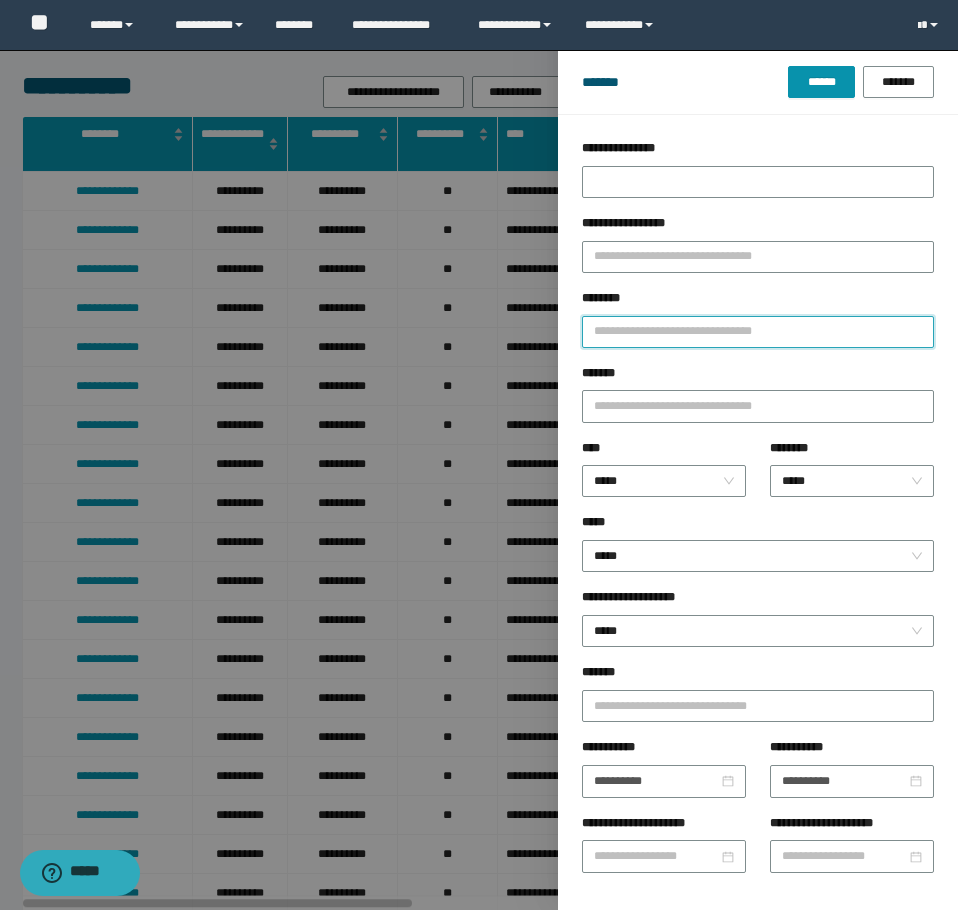 click on "********" at bounding box center [758, 332] 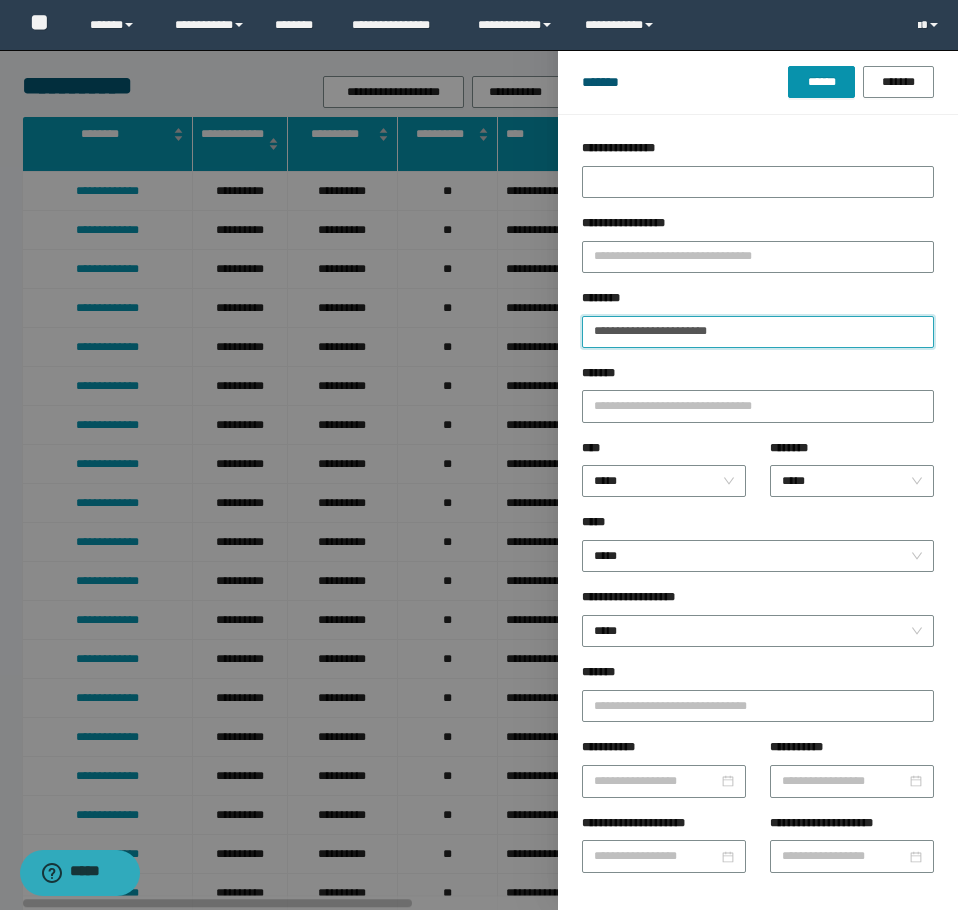 type on "**********" 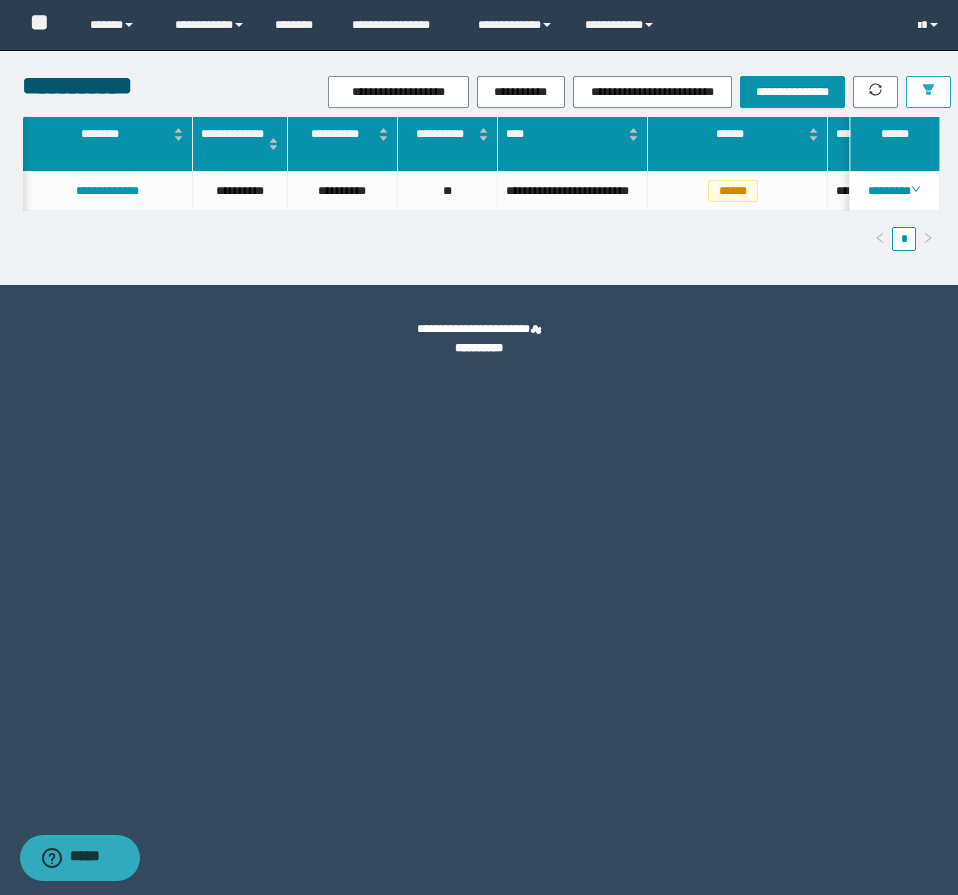 scroll, scrollTop: 0, scrollLeft: 1071, axis: horizontal 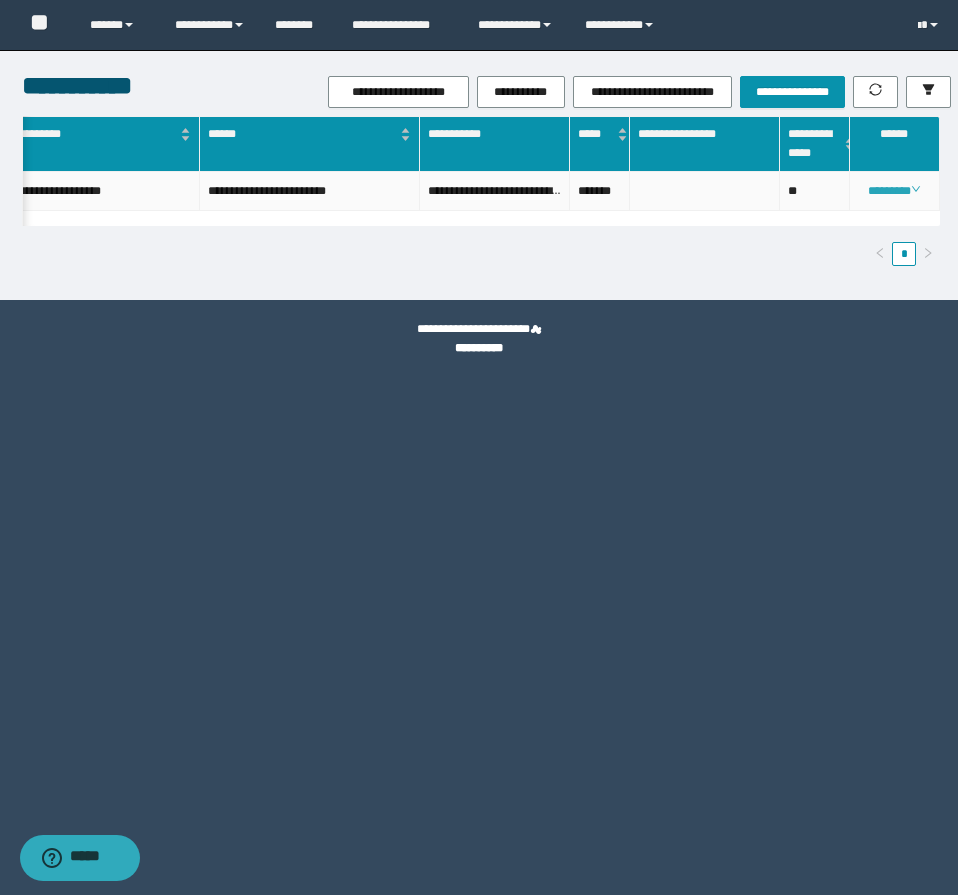 click on "********" at bounding box center [894, 191] 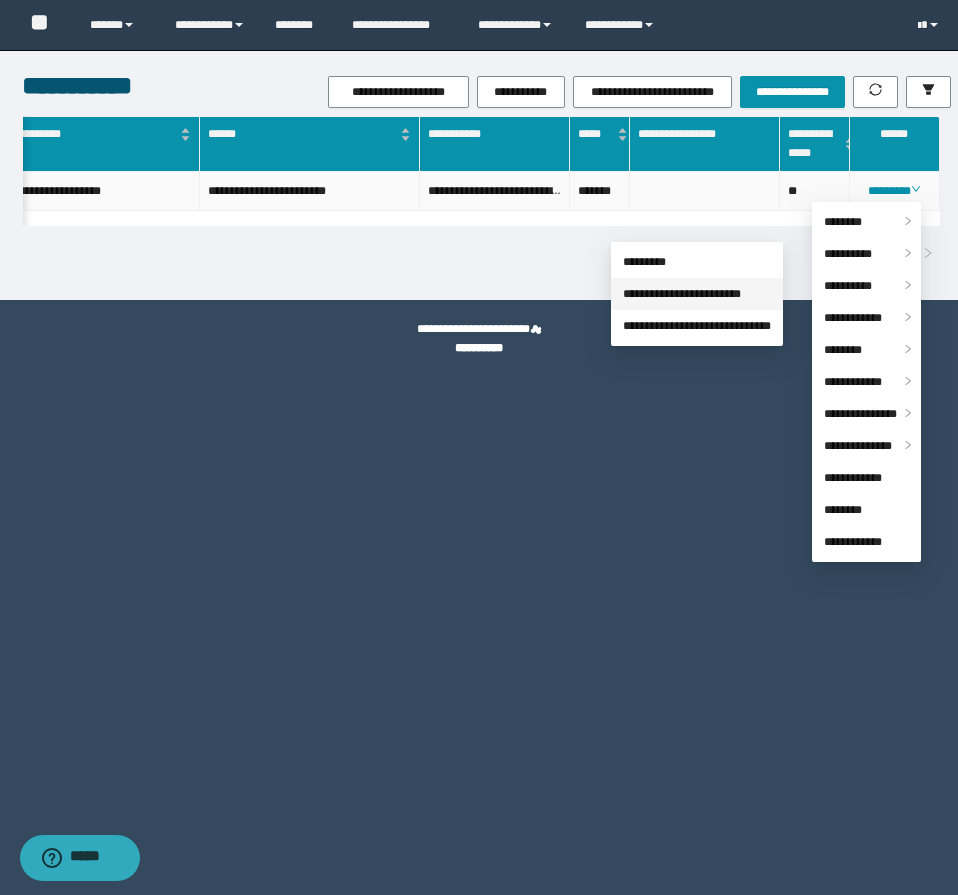 click on "**********" at bounding box center [682, 294] 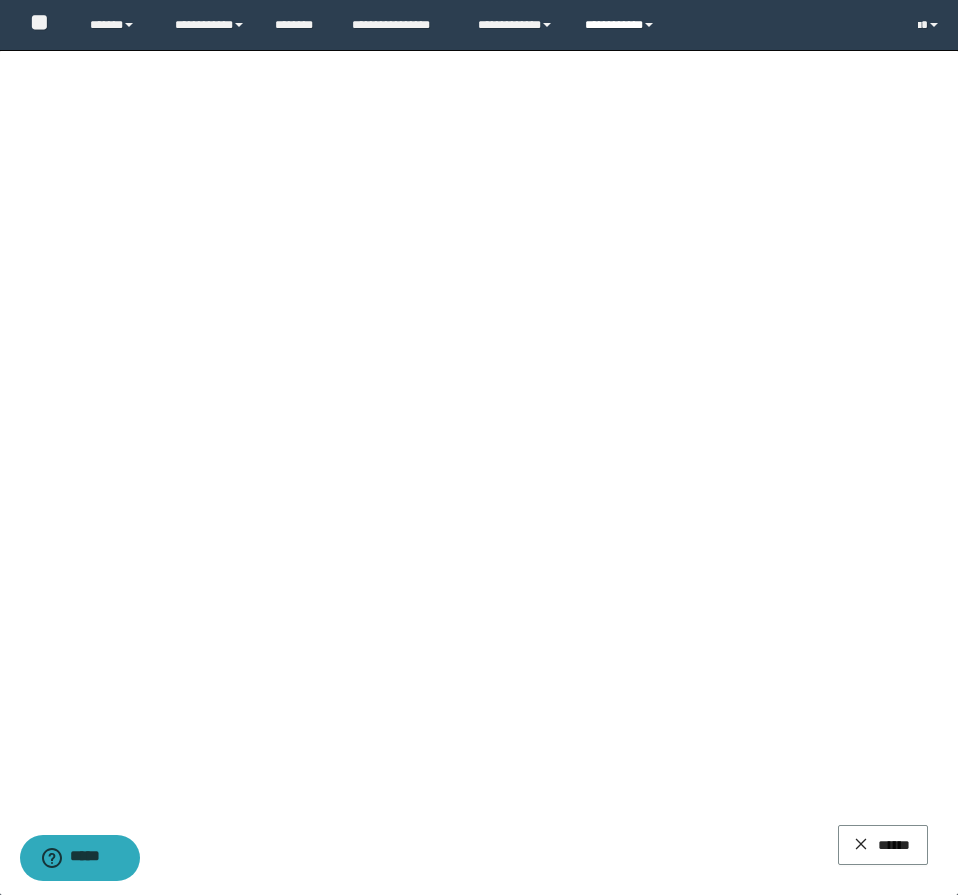 click on "**********" at bounding box center (622, 25) 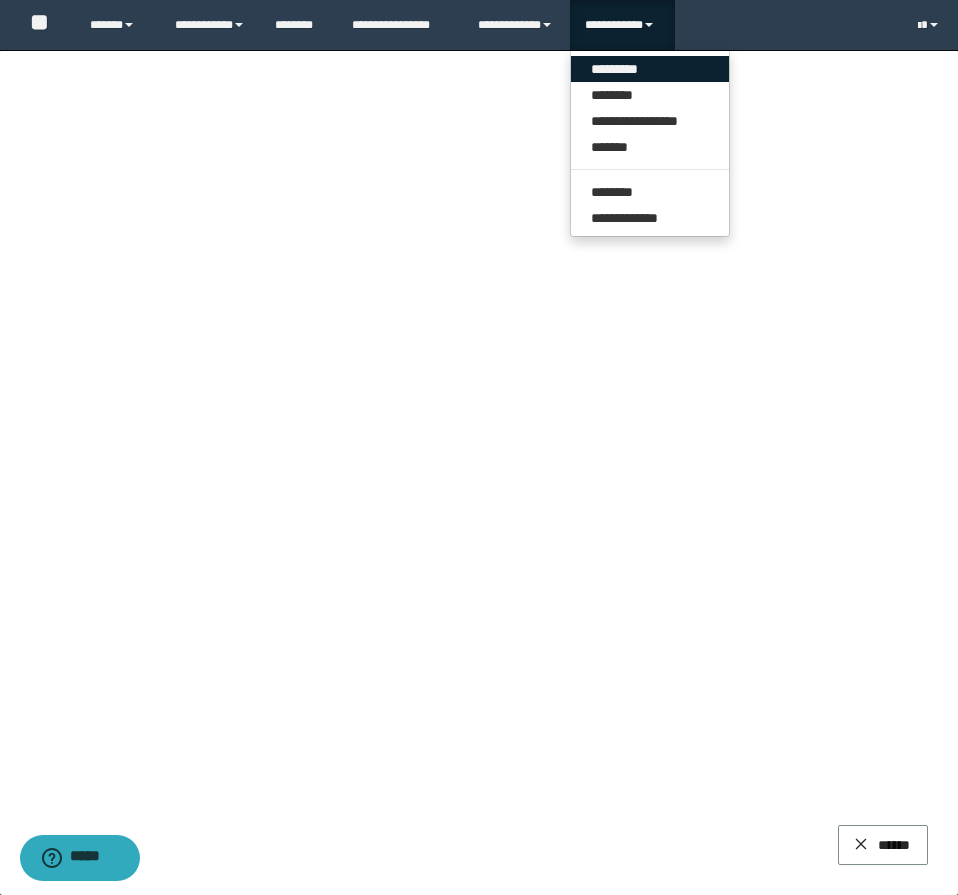 click on "*********" at bounding box center [650, 69] 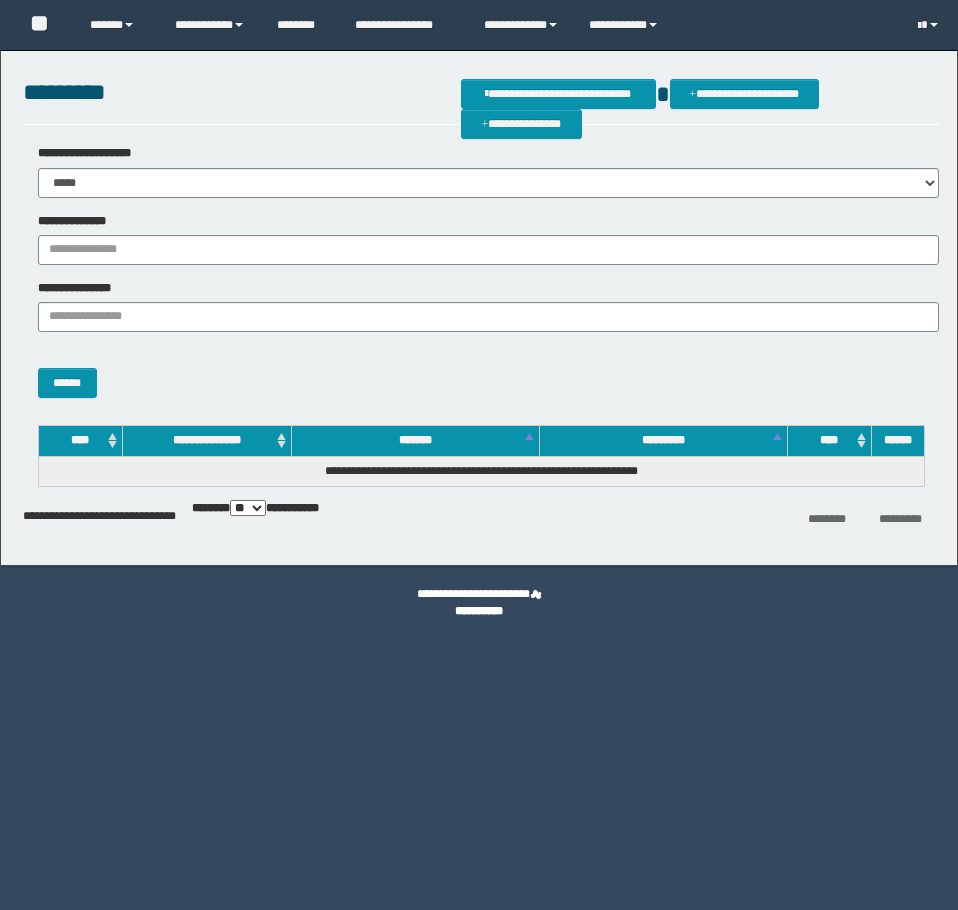 scroll, scrollTop: 0, scrollLeft: 0, axis: both 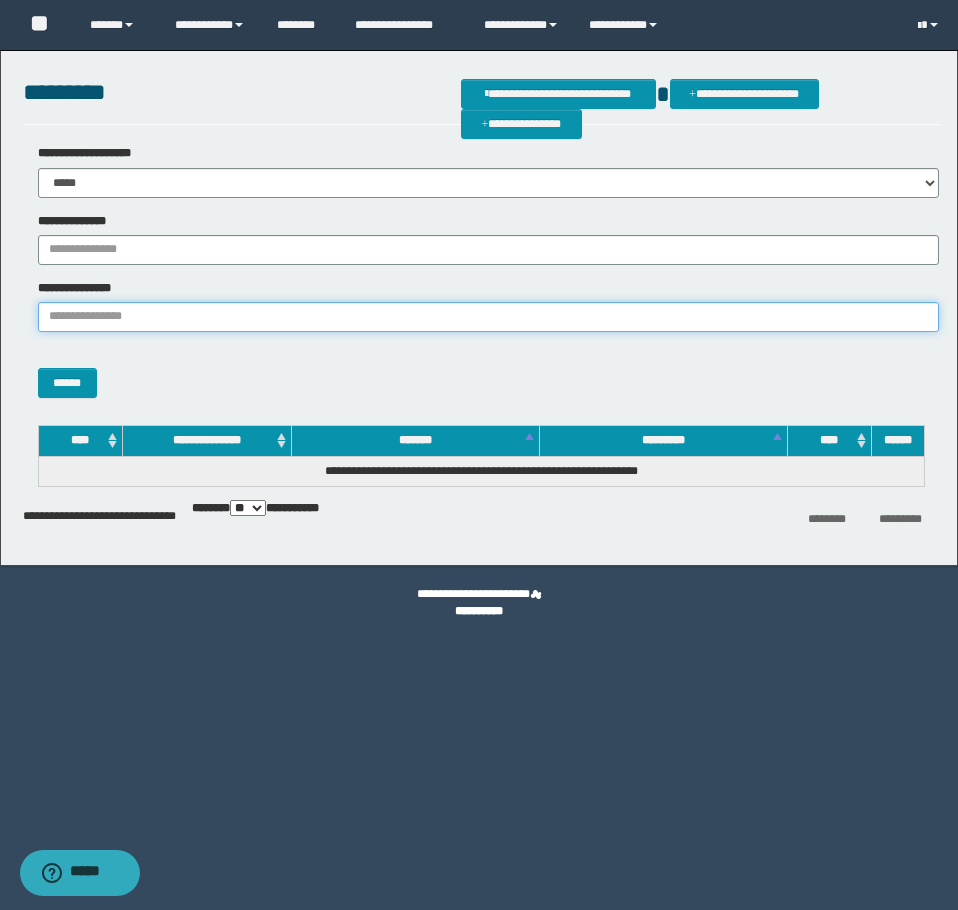 click on "**********" at bounding box center [488, 317] 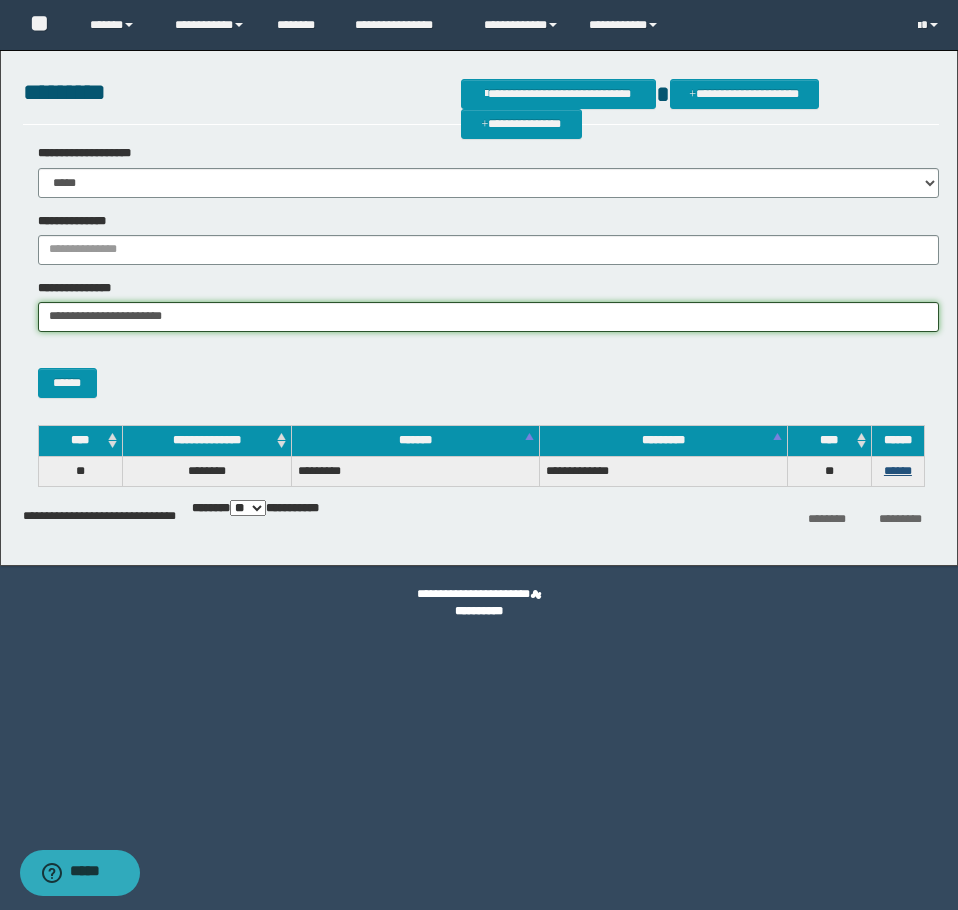 type on "**********" 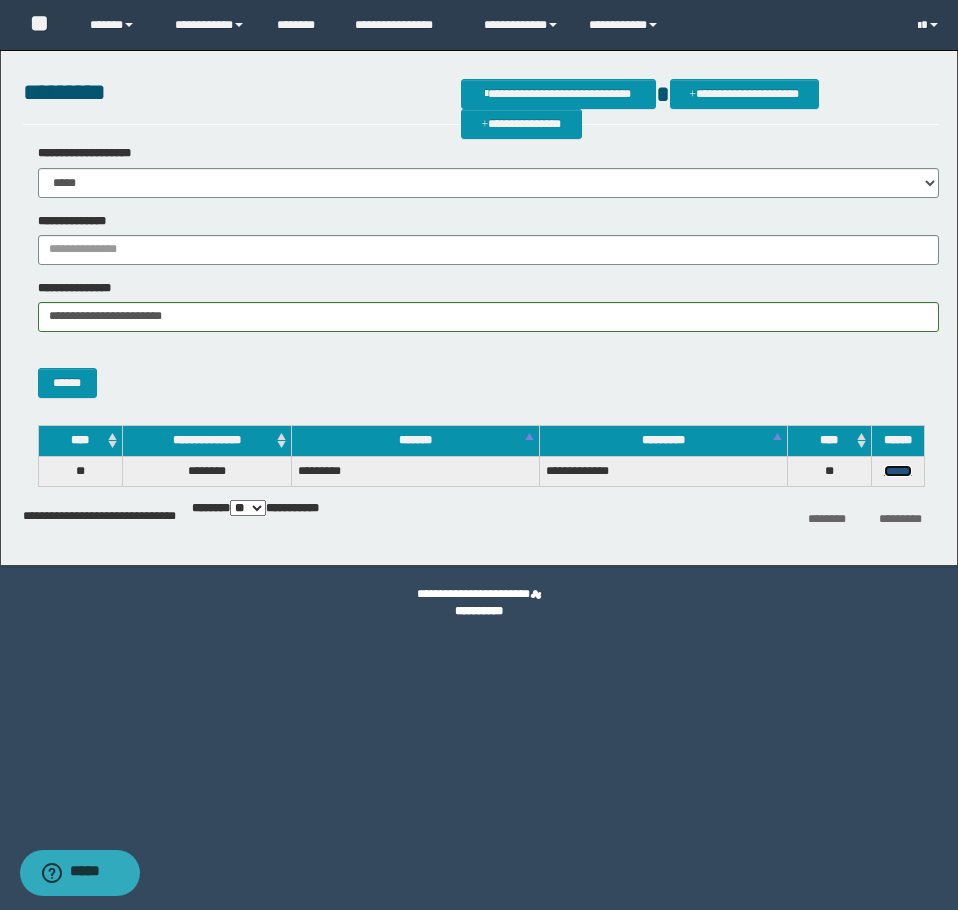 click on "******" at bounding box center [898, 471] 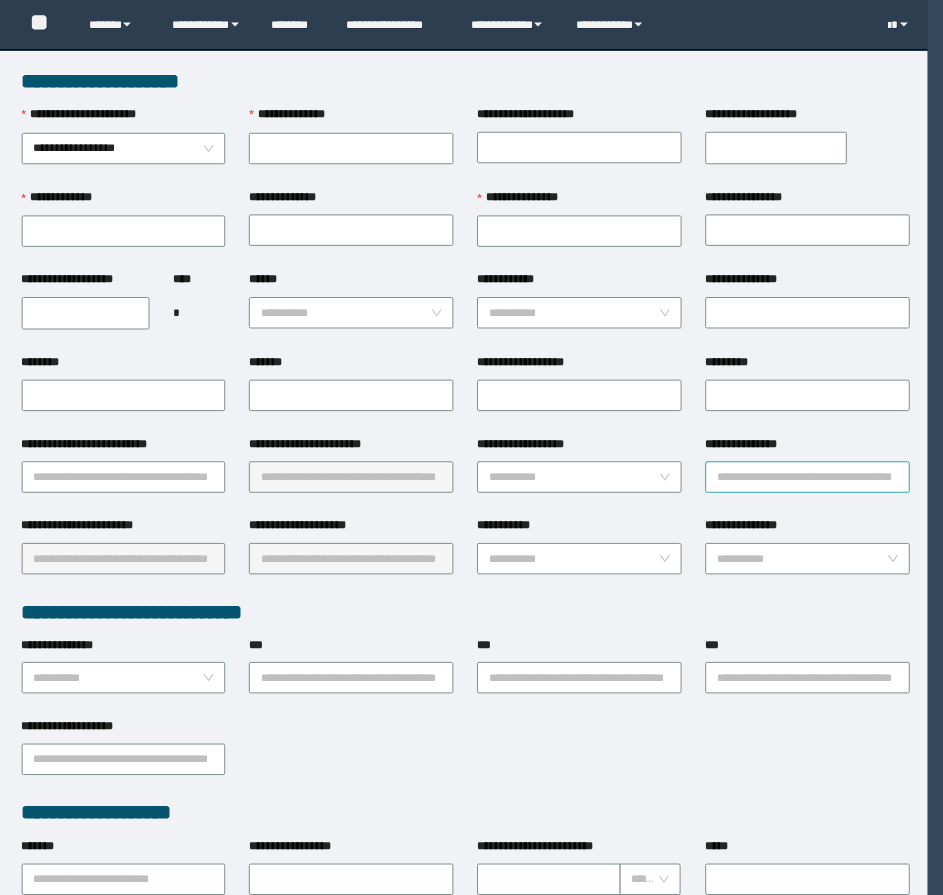 scroll, scrollTop: 0, scrollLeft: 0, axis: both 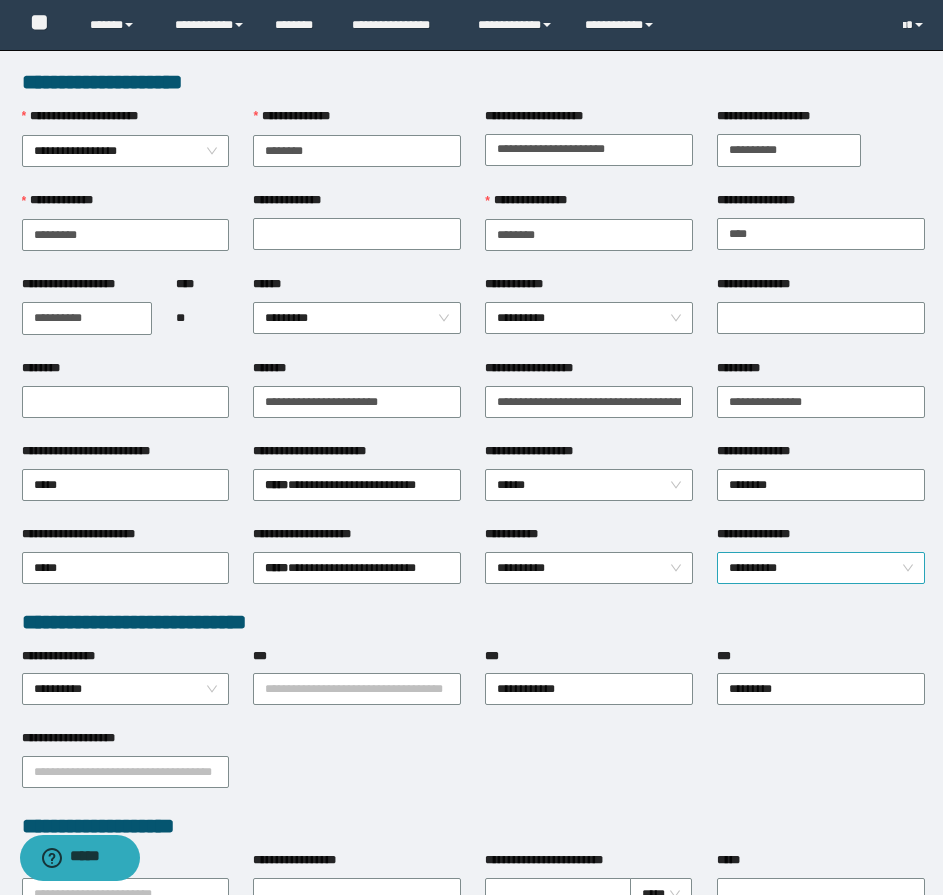 click on "**********" at bounding box center [821, 568] 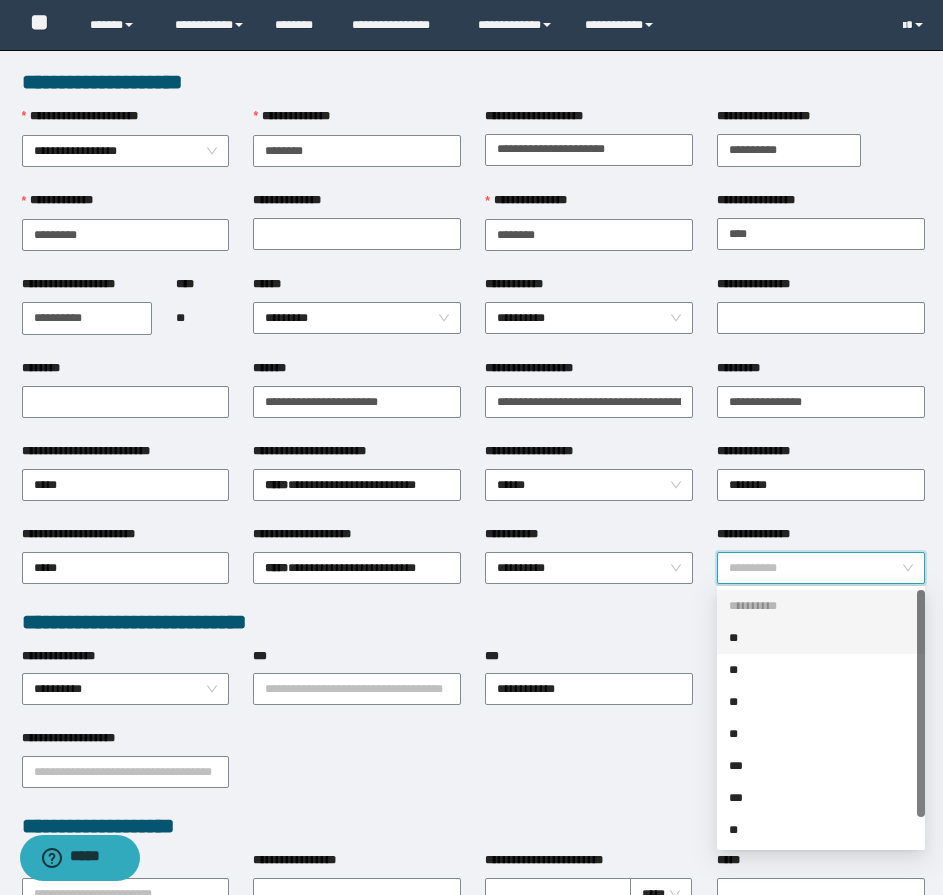 click on "**" at bounding box center [821, 638] 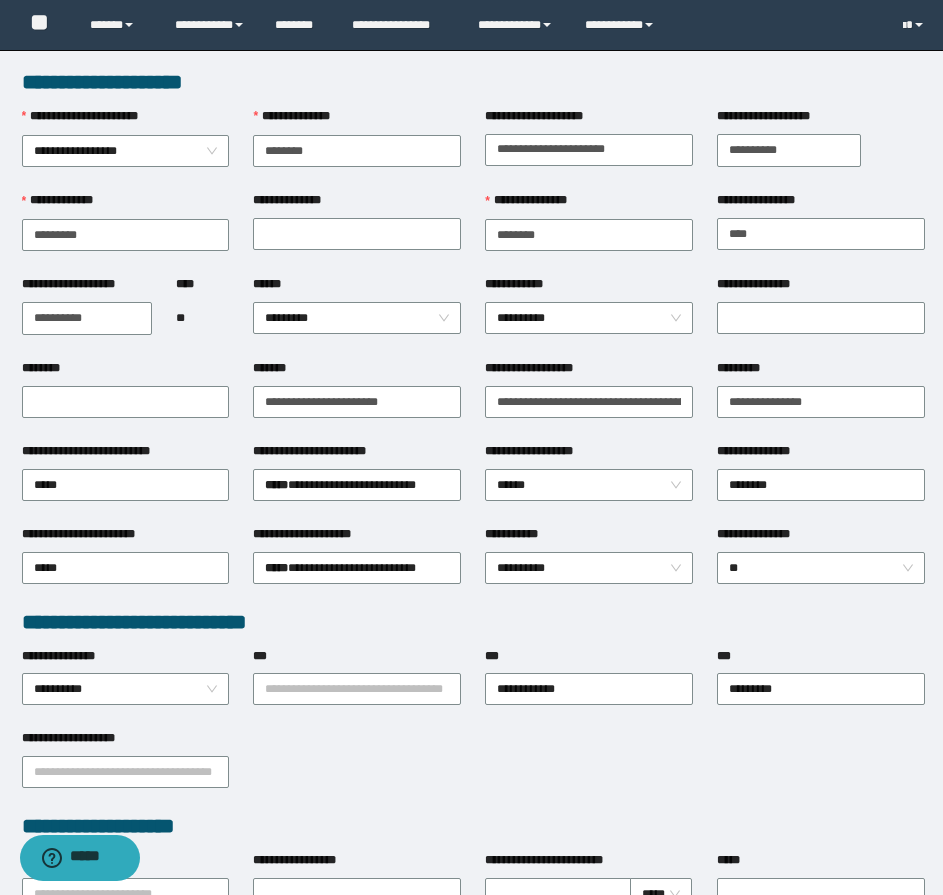 click on "**********" at bounding box center [473, 622] 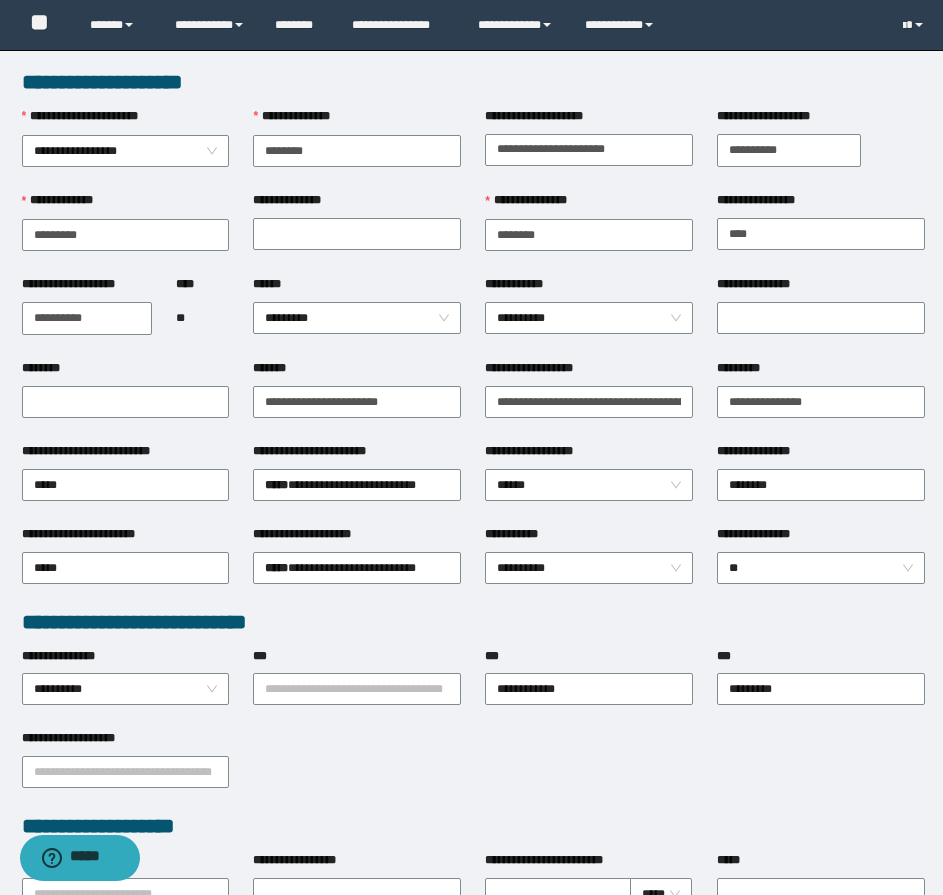 click on "**********" at bounding box center (473, 622) 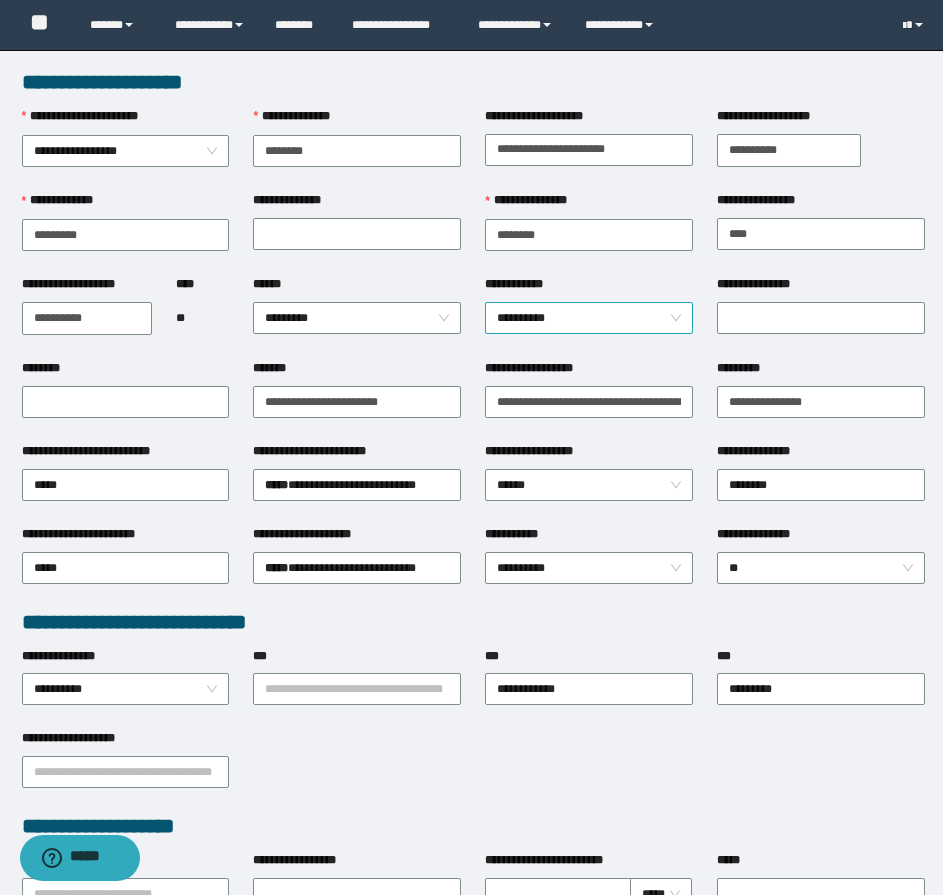 click on "**********" at bounding box center [589, 318] 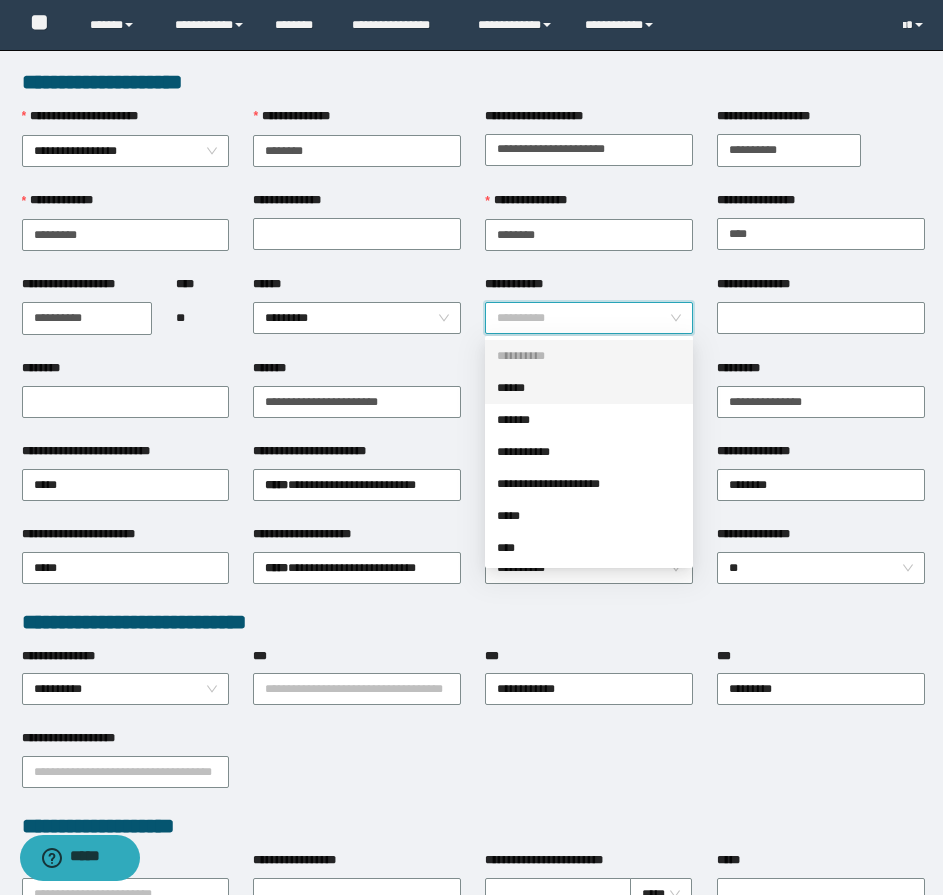 click on "******" at bounding box center [589, 388] 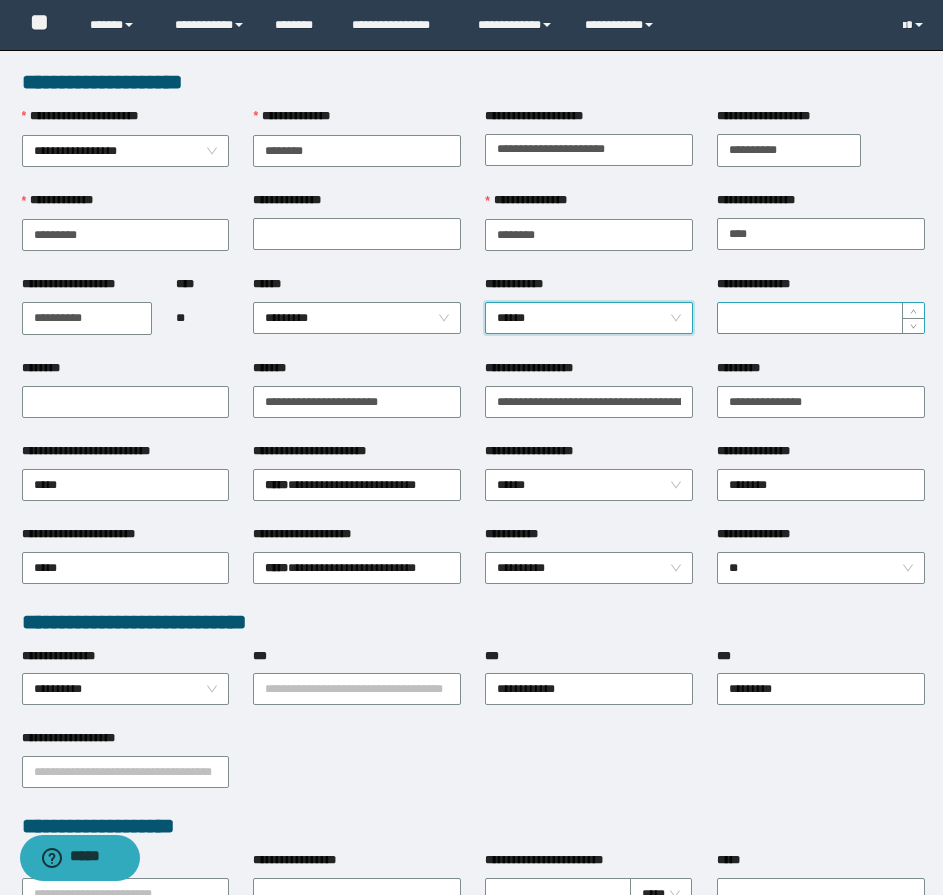 click on "**********" at bounding box center [821, 318] 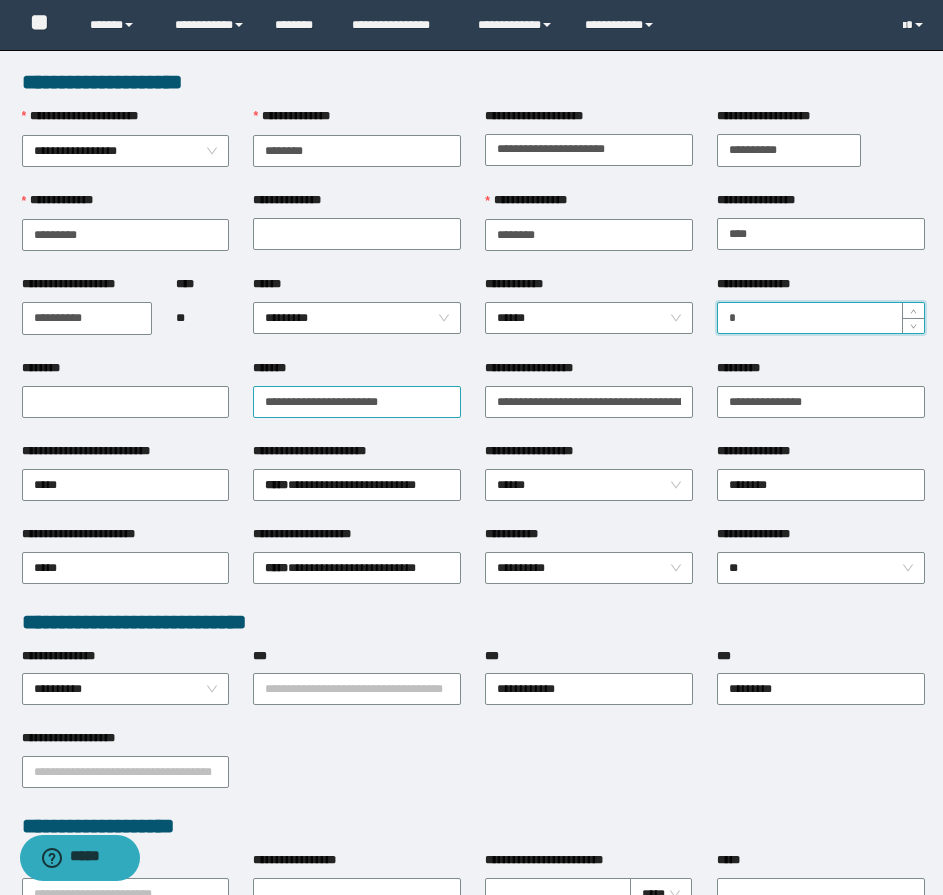 type on "*" 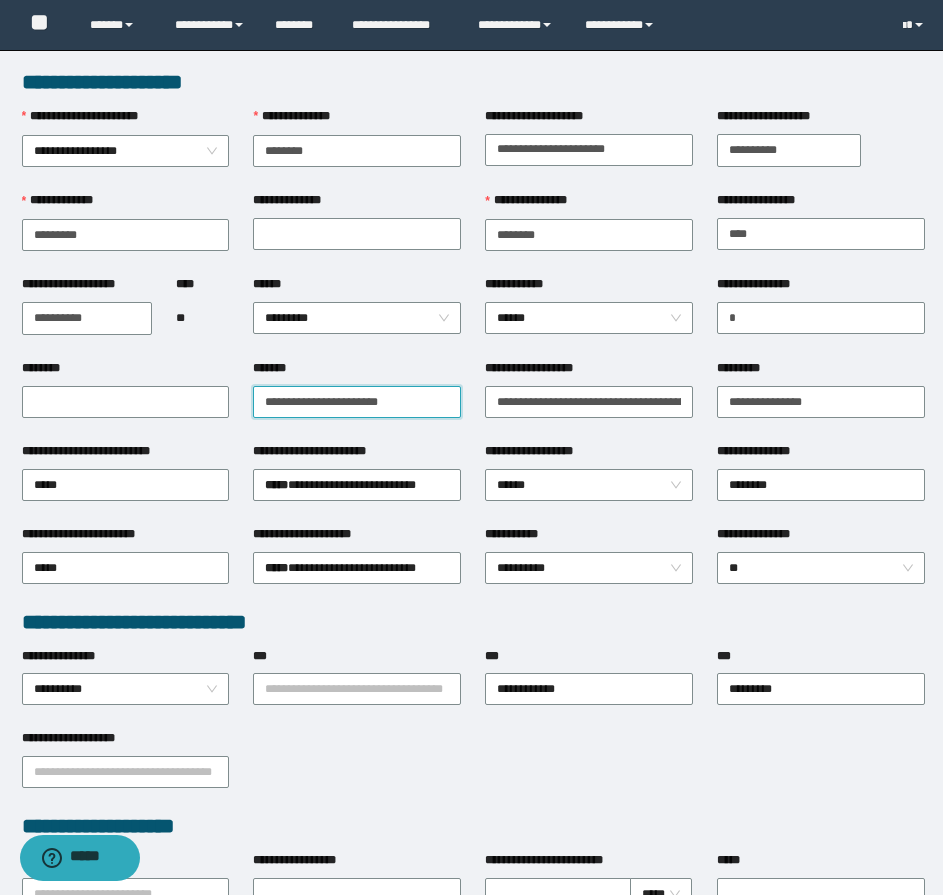 click on "*******" at bounding box center [357, 402] 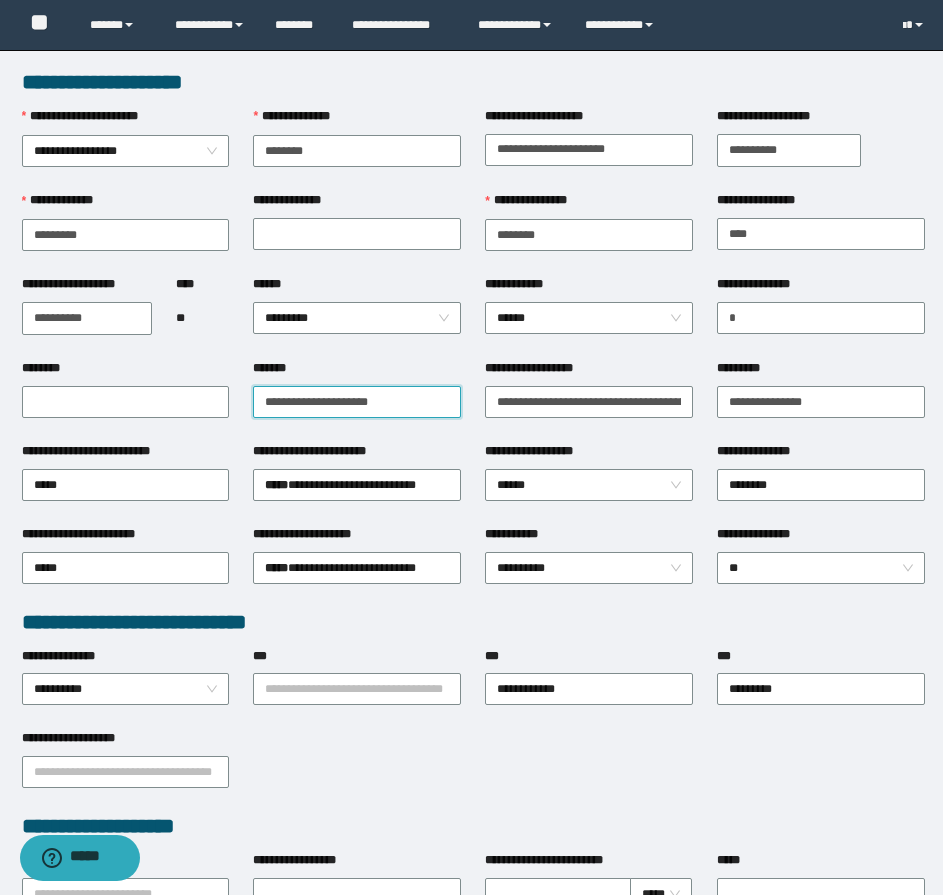 click on "**********" at bounding box center [357, 402] 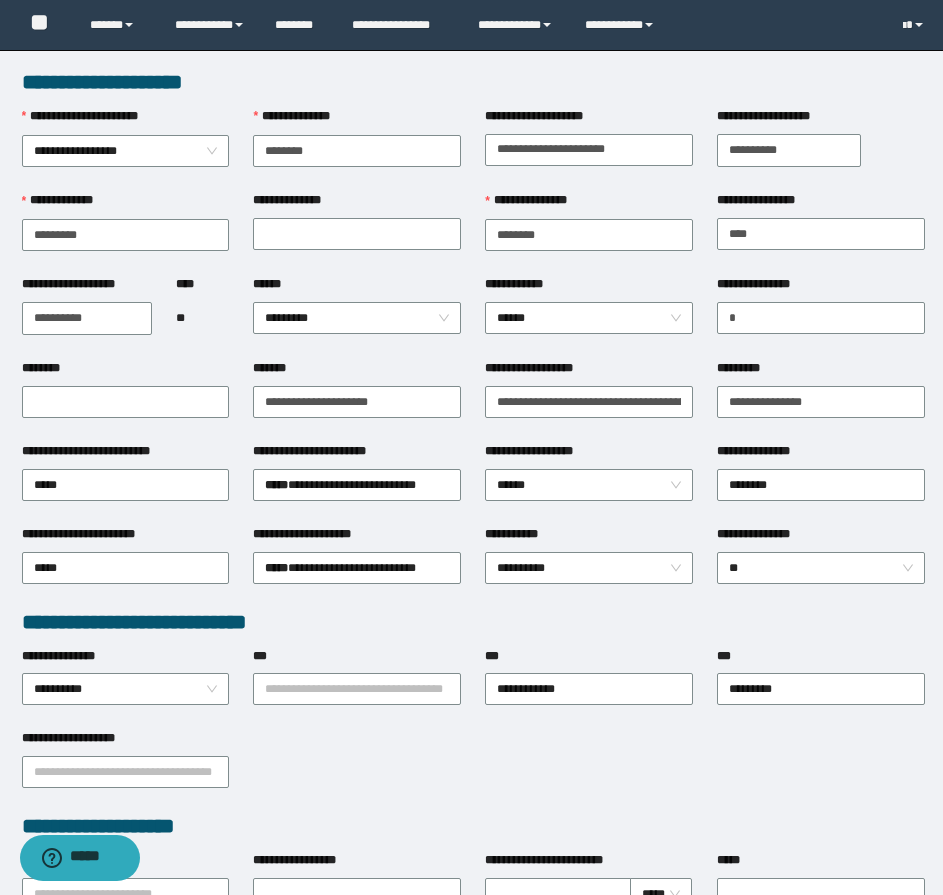 click on "*******" at bounding box center (357, 372) 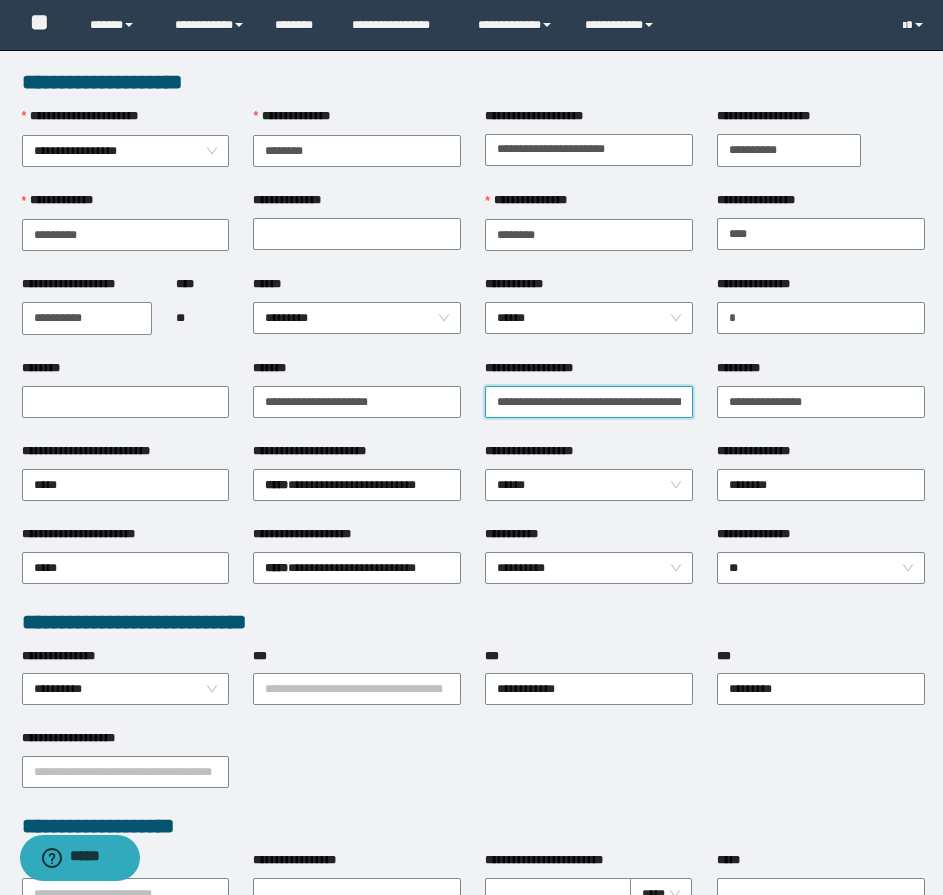click on "**********" at bounding box center [589, 402] 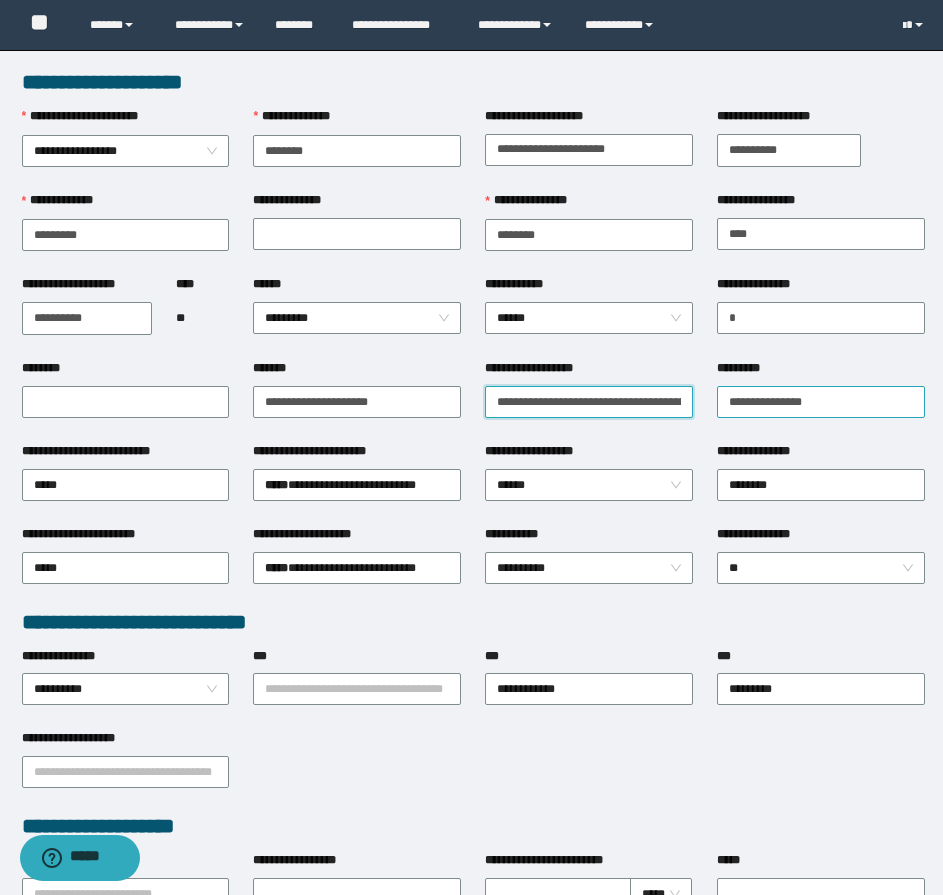 scroll, scrollTop: 0, scrollLeft: 97, axis: horizontal 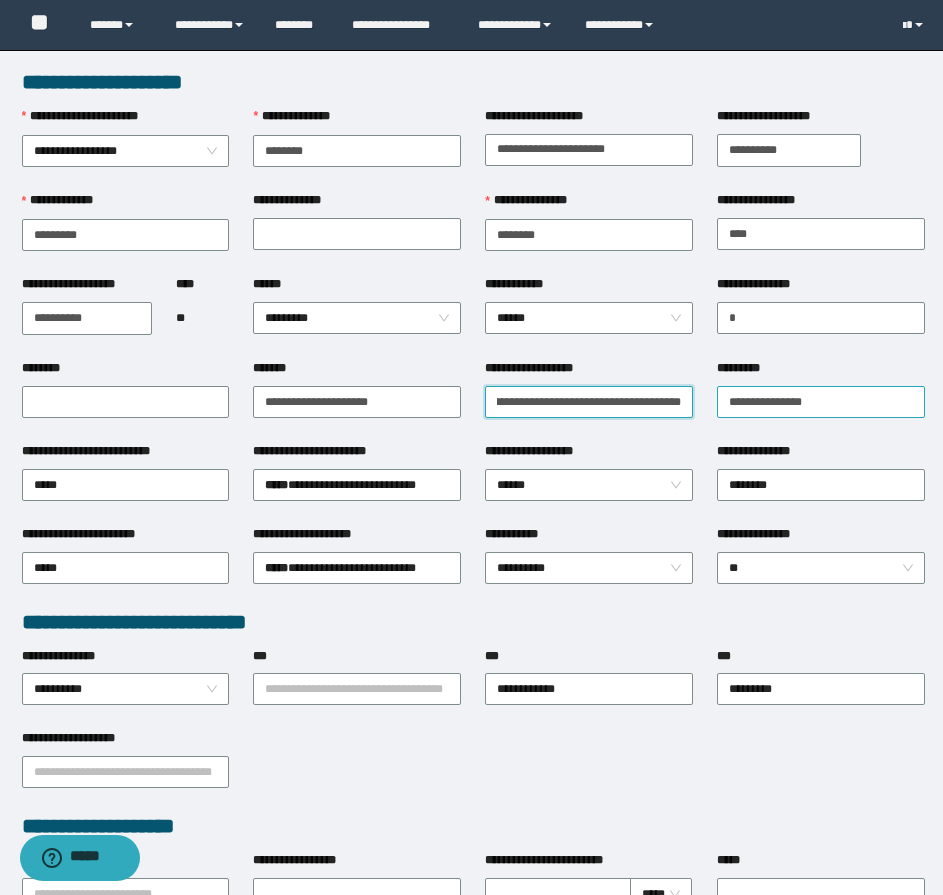 drag, startPoint x: 633, startPoint y: 401, endPoint x: 717, endPoint y: 402, distance: 84.00595 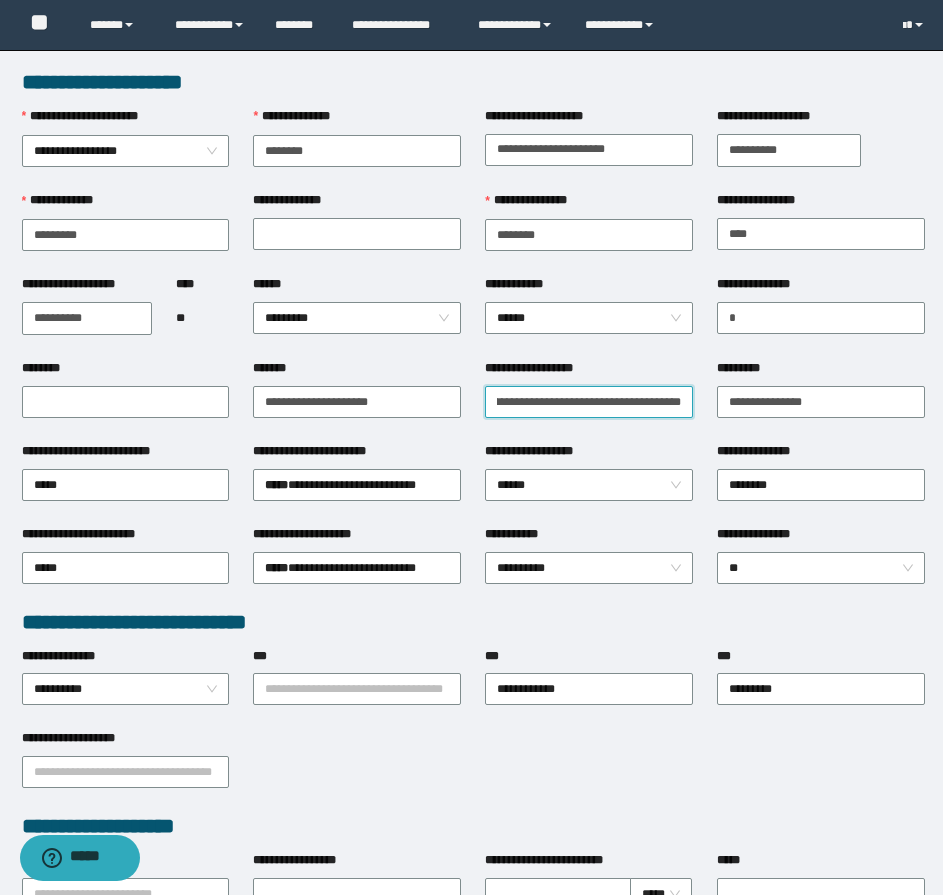 click on "**********" at bounding box center [589, 402] 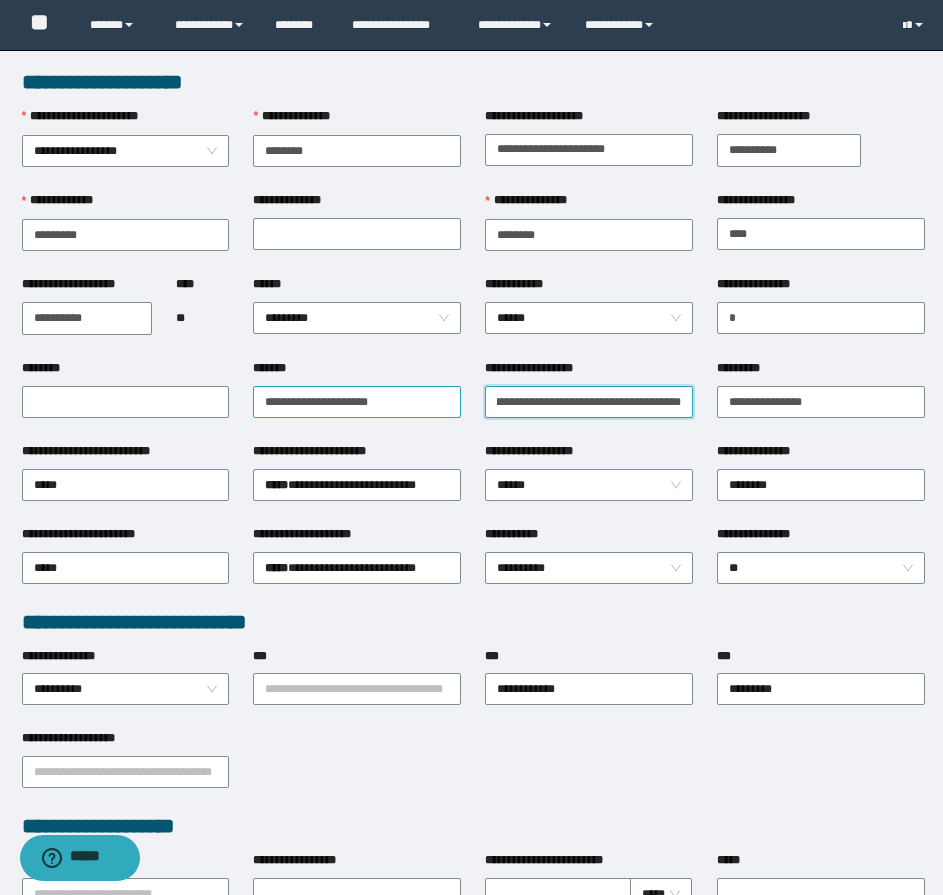 scroll, scrollTop: 0, scrollLeft: 0, axis: both 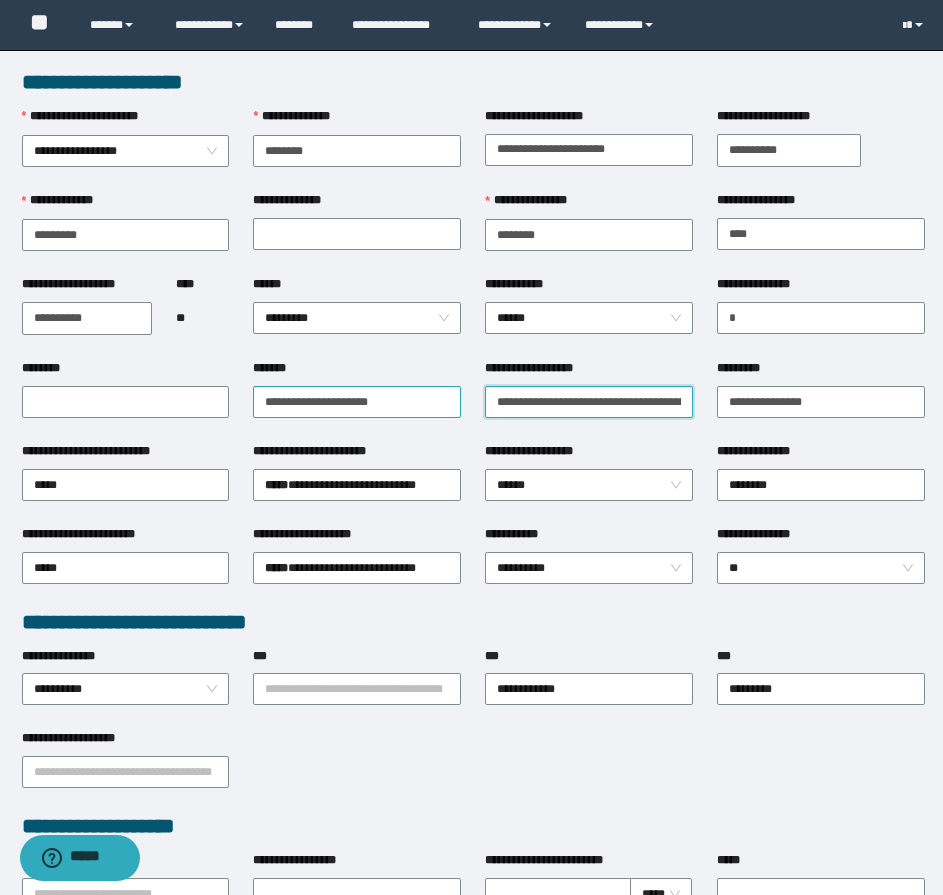 drag, startPoint x: 531, startPoint y: 400, endPoint x: 441, endPoint y: 405, distance: 90.13878 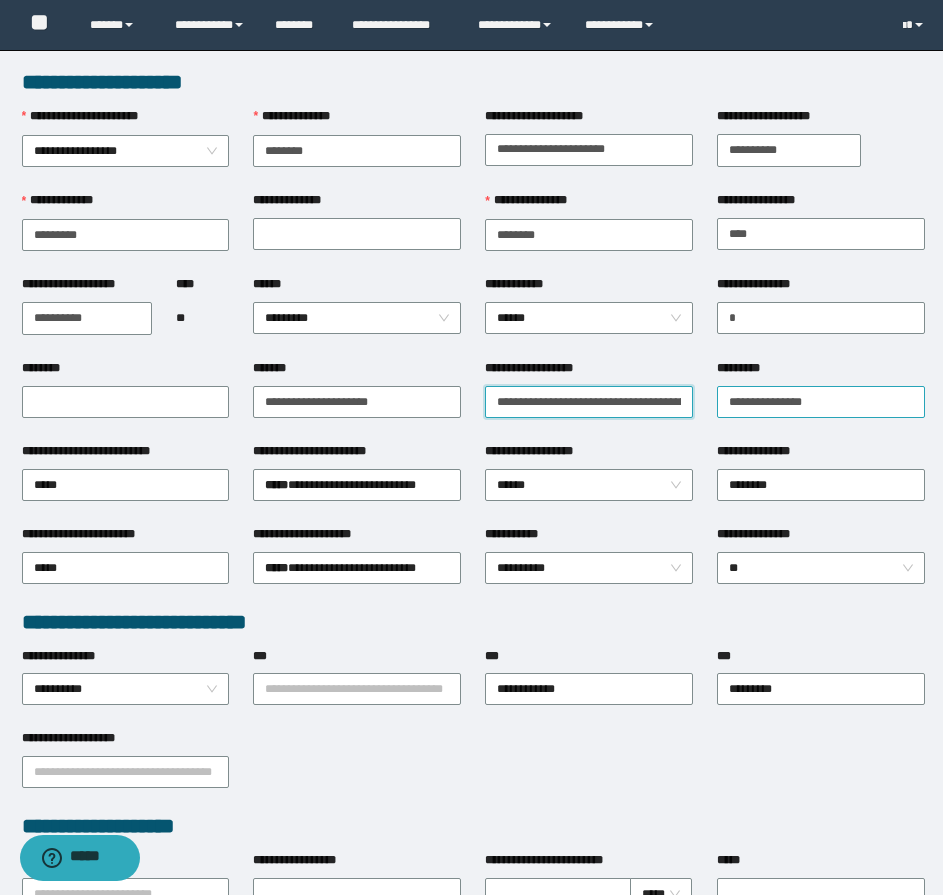 type on "**********" 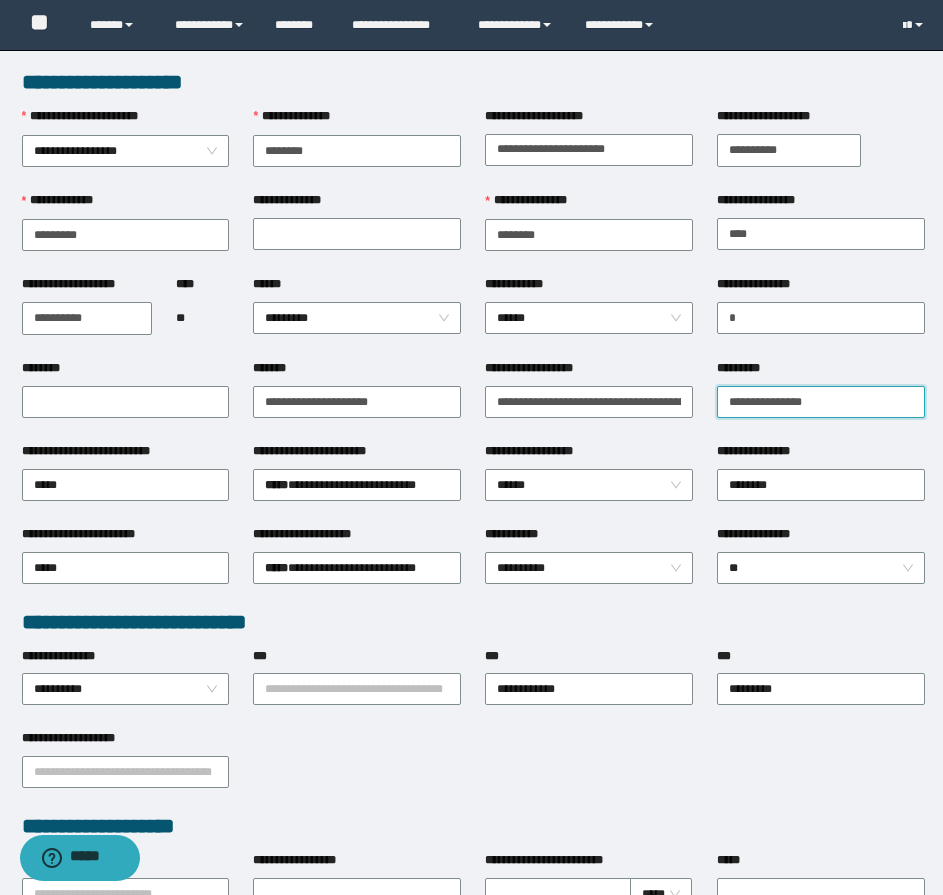 click on "*********" at bounding box center [821, 402] 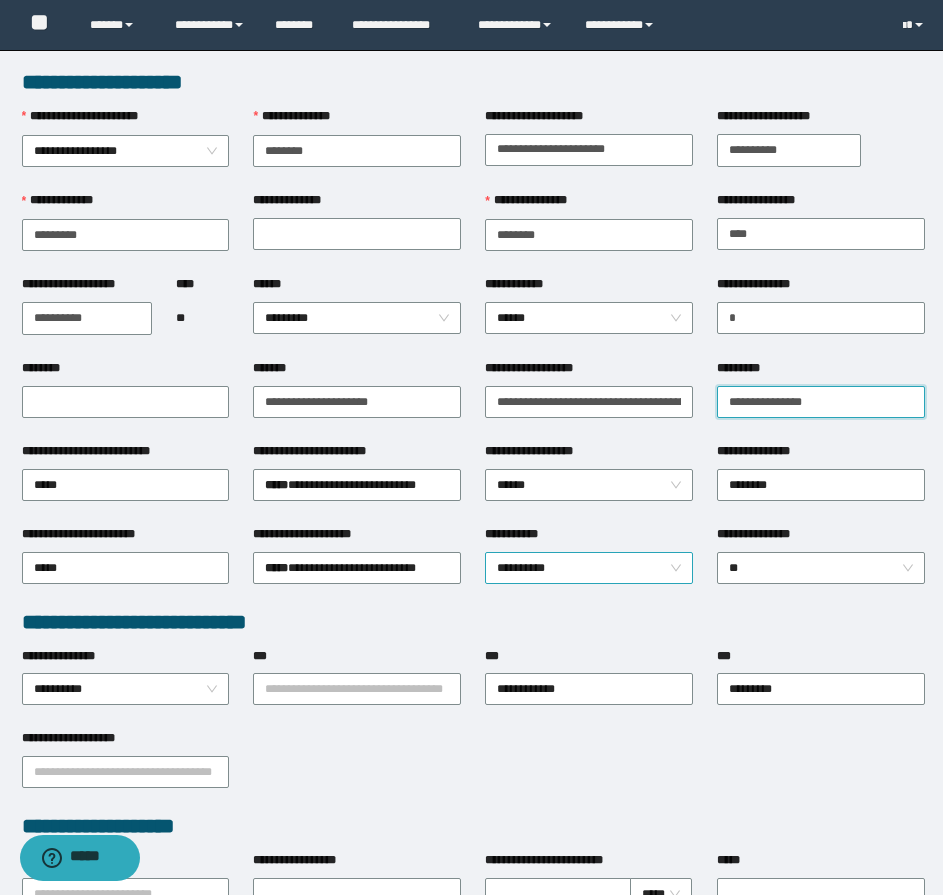 click on "**********" at bounding box center [589, 568] 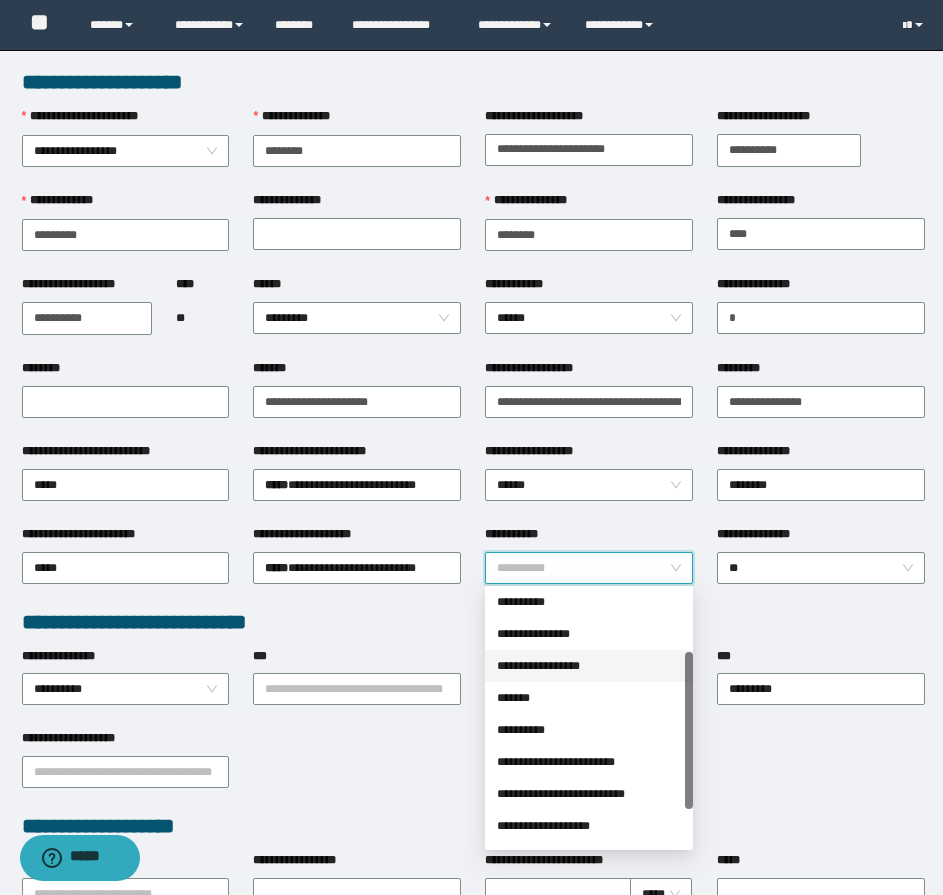scroll, scrollTop: 160, scrollLeft: 0, axis: vertical 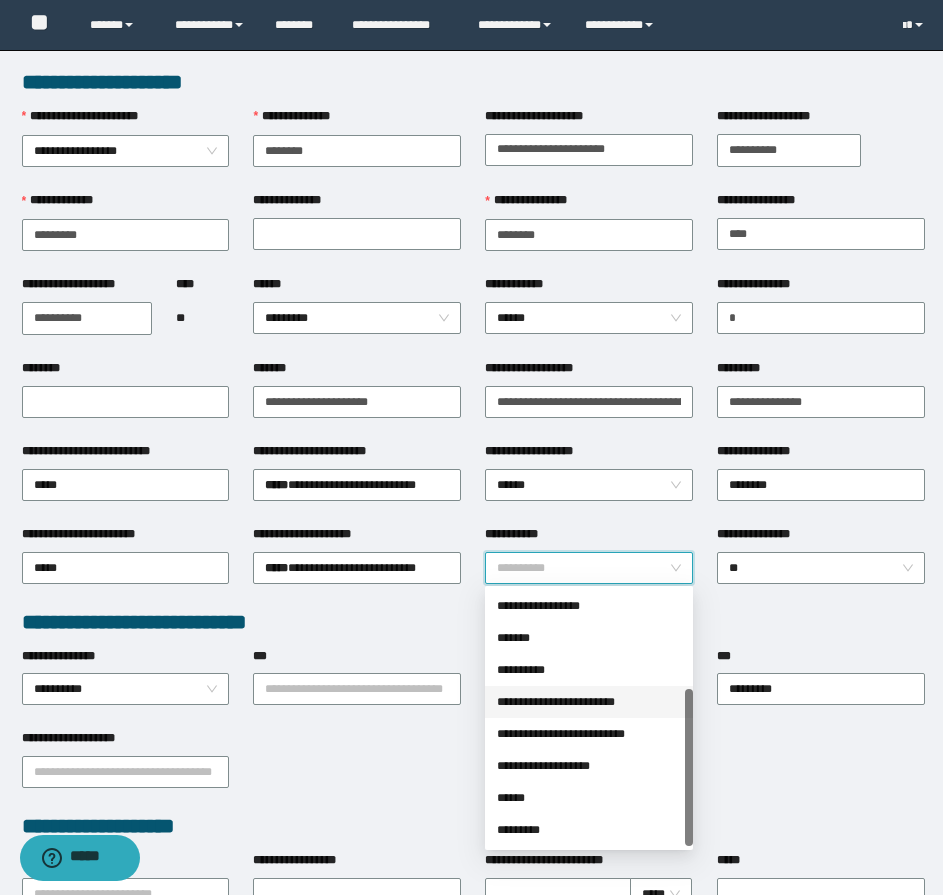 click on "**********" at bounding box center [589, 702] 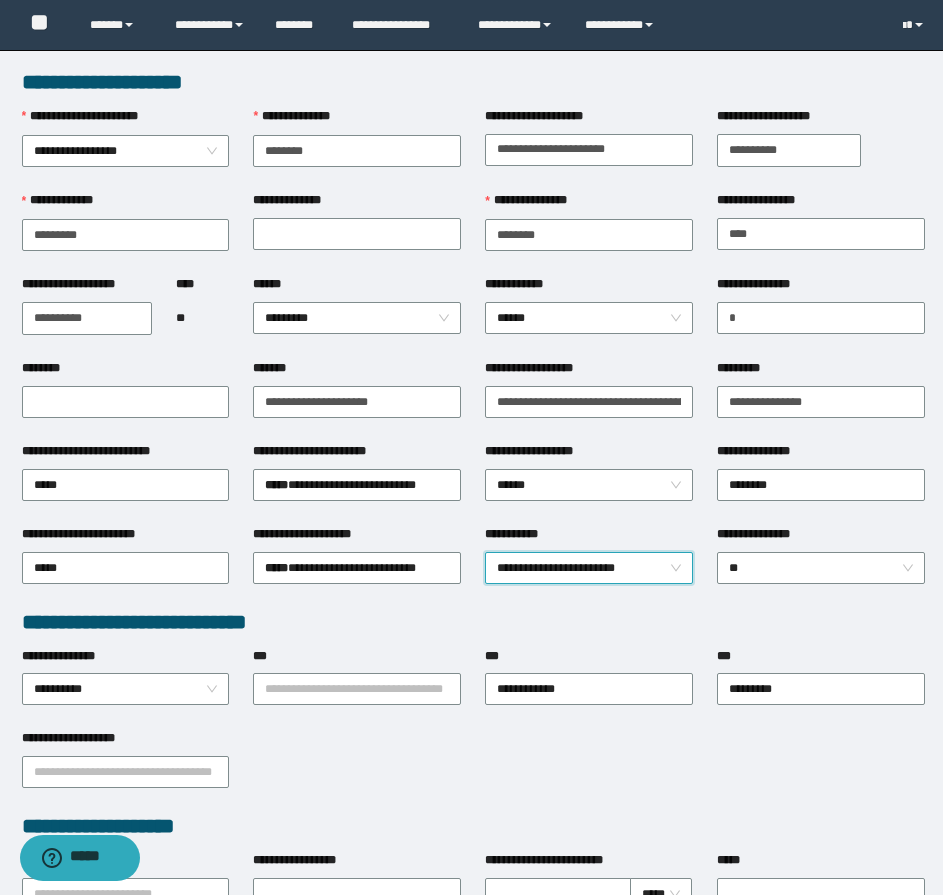 click on "**********" at bounding box center [473, 622] 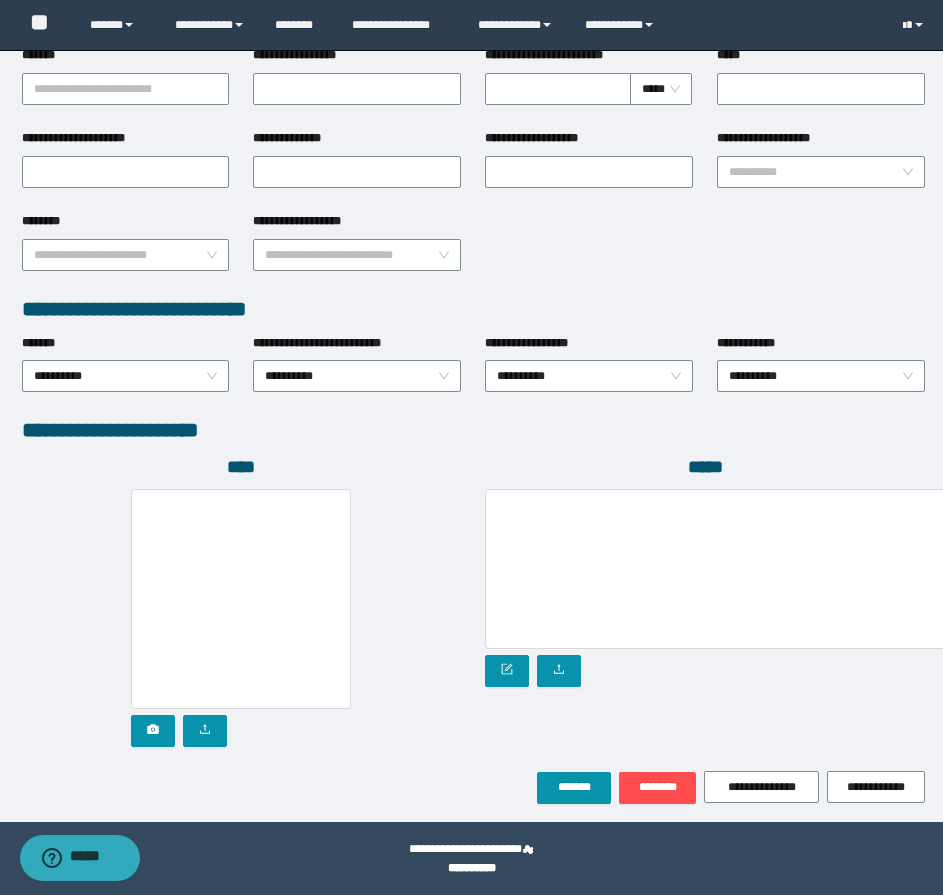 scroll, scrollTop: 808, scrollLeft: 0, axis: vertical 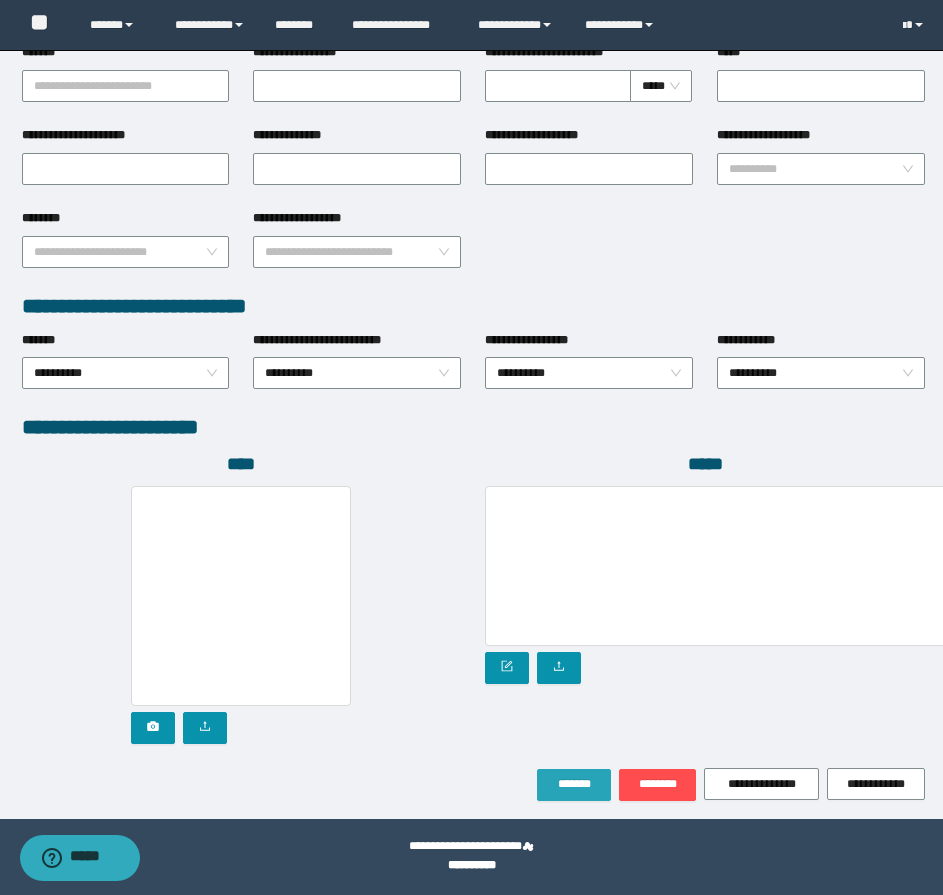 click on "*******" at bounding box center (574, 785) 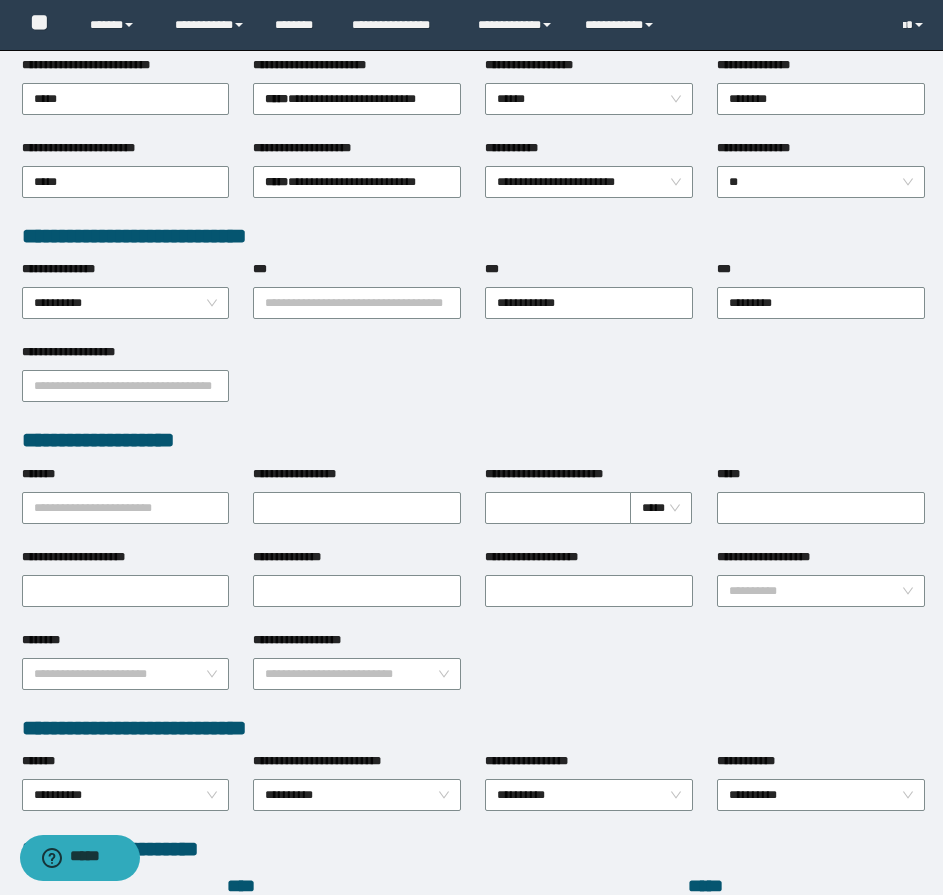 scroll, scrollTop: 214, scrollLeft: 0, axis: vertical 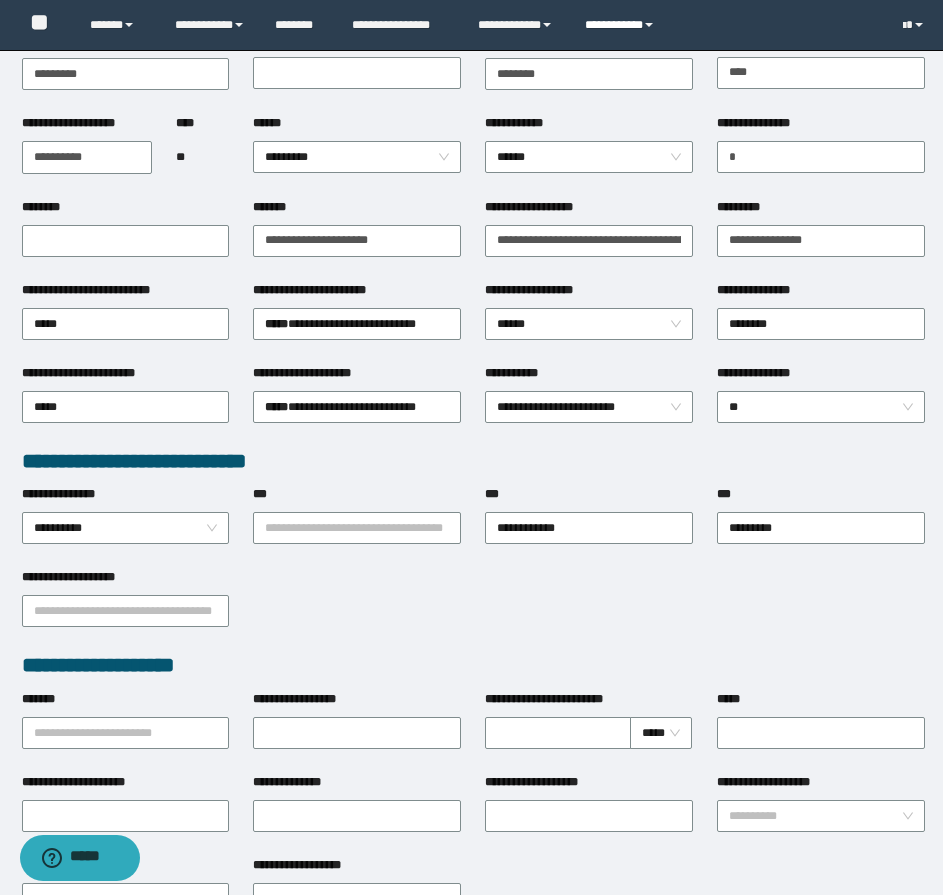 click on "**********" at bounding box center [622, 25] 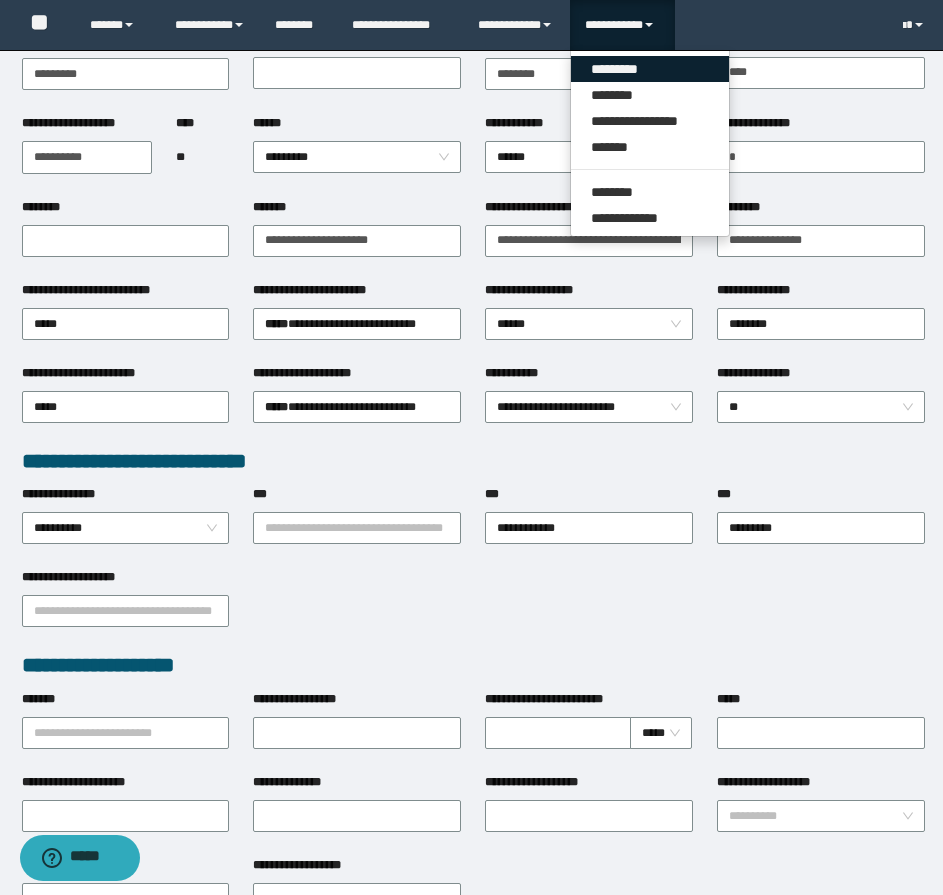 click on "*********" at bounding box center [650, 69] 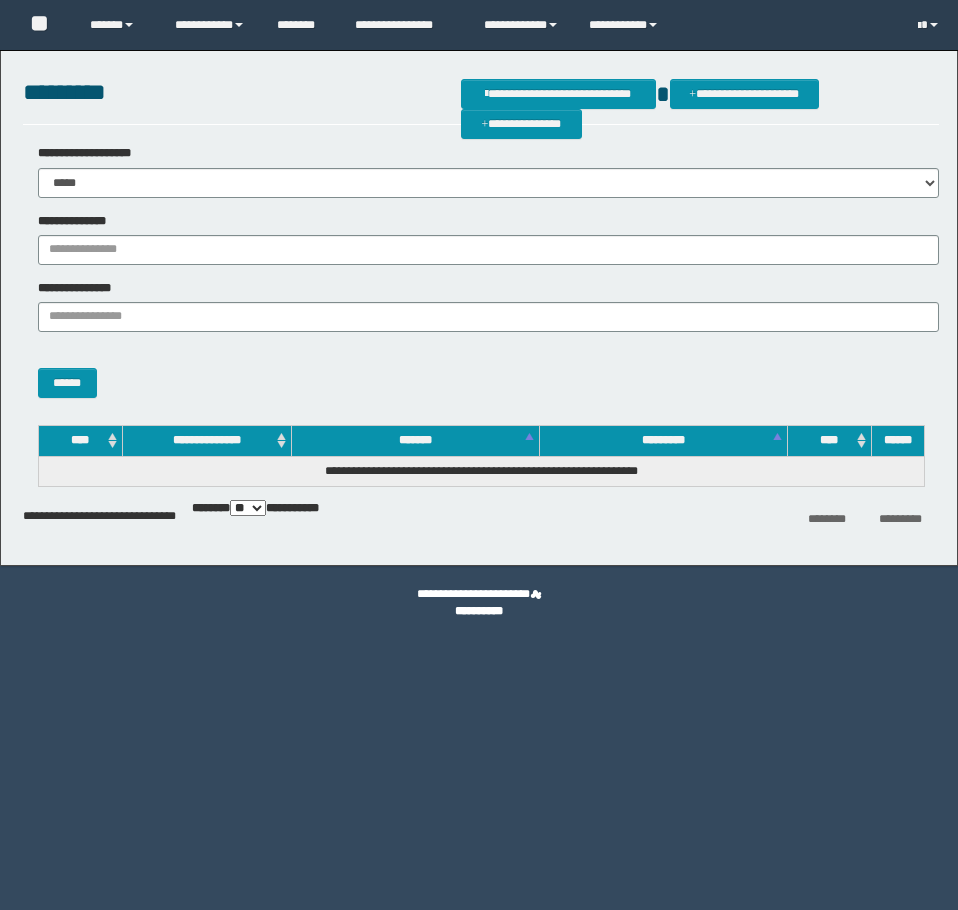scroll, scrollTop: 0, scrollLeft: 0, axis: both 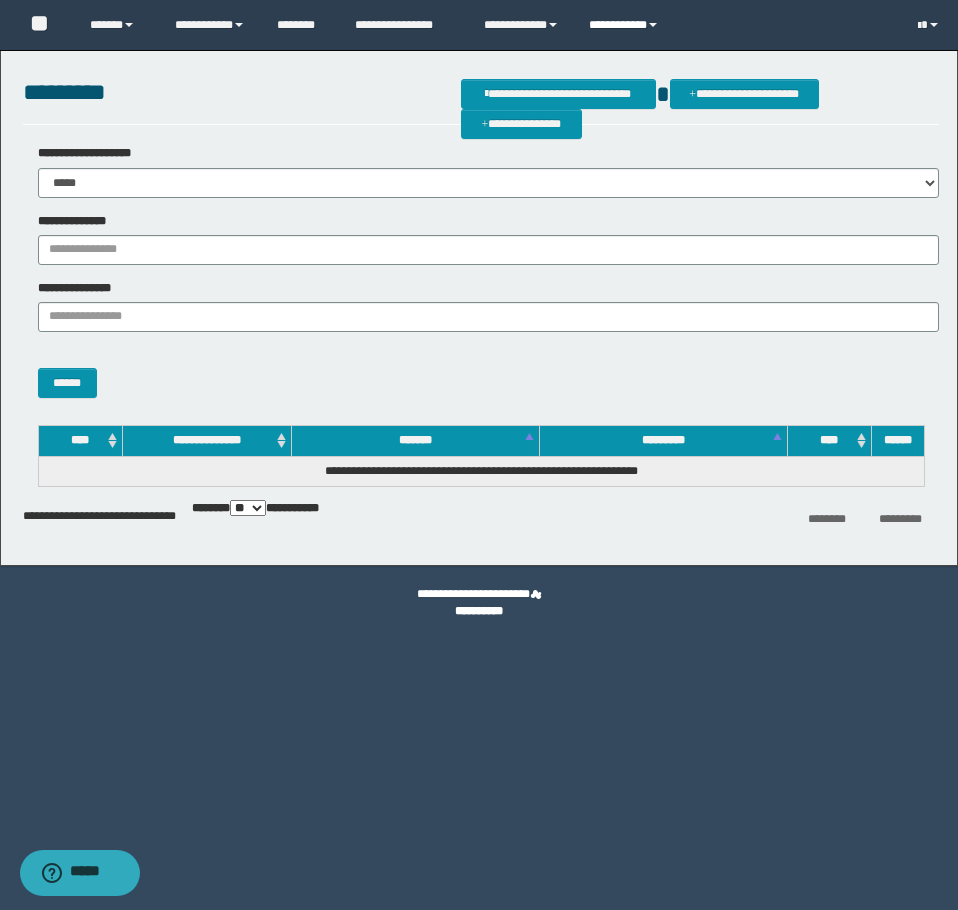 click on "**********" at bounding box center (626, 25) 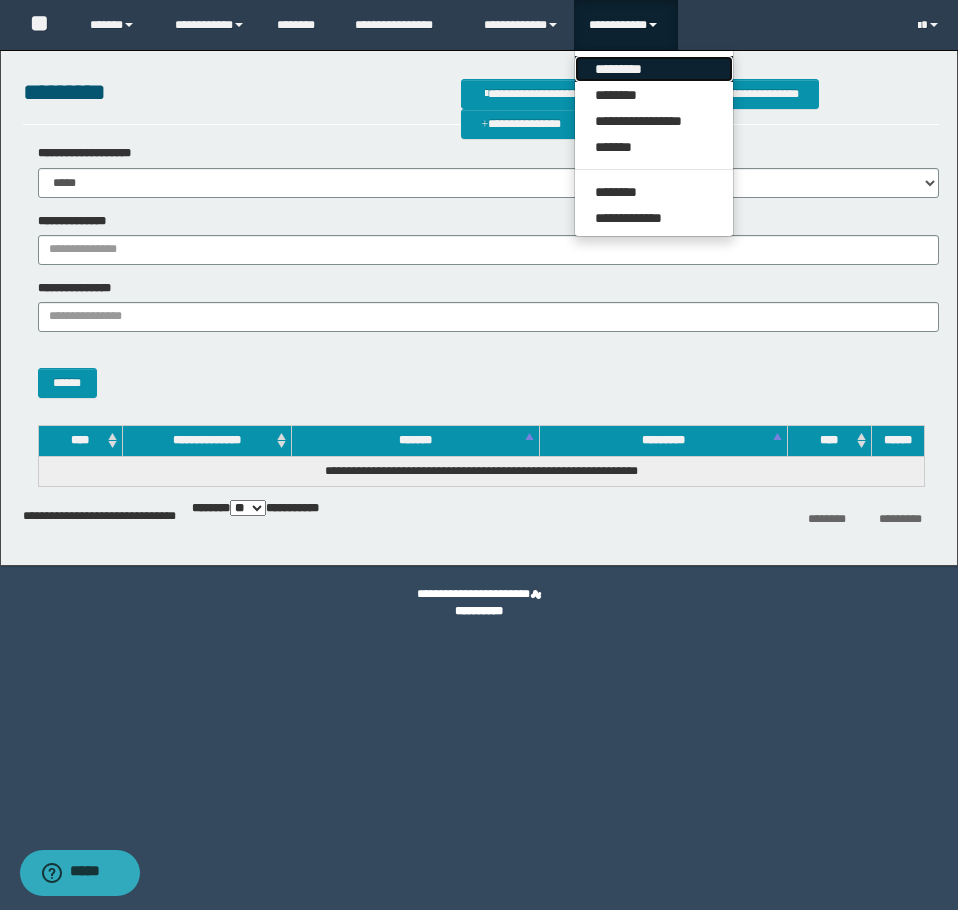 click on "*********" at bounding box center [654, 69] 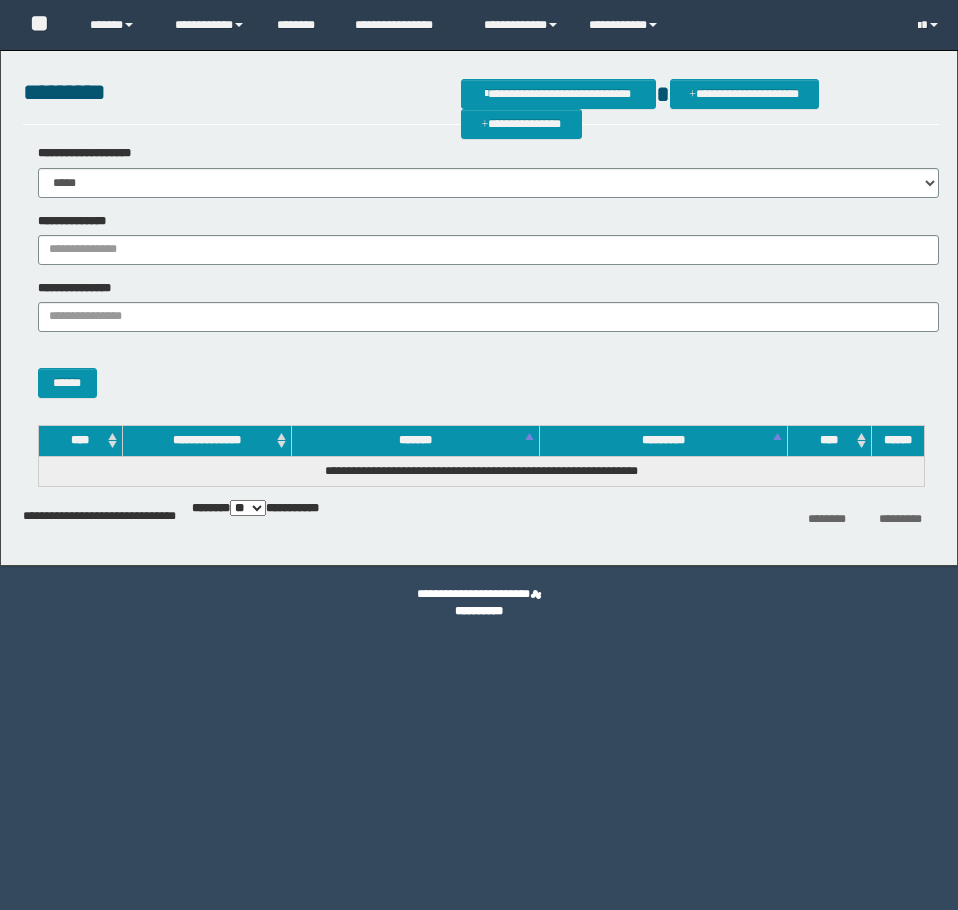 scroll, scrollTop: 0, scrollLeft: 0, axis: both 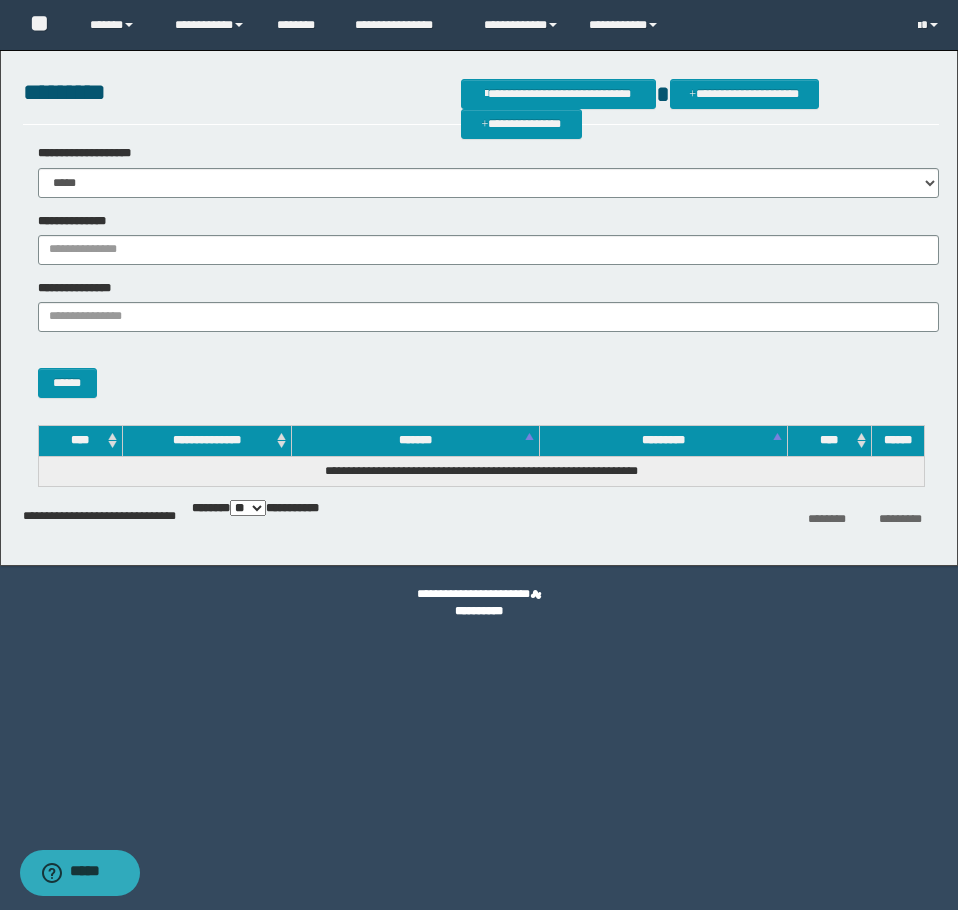 click on "**********" at bounding box center (481, 102) 